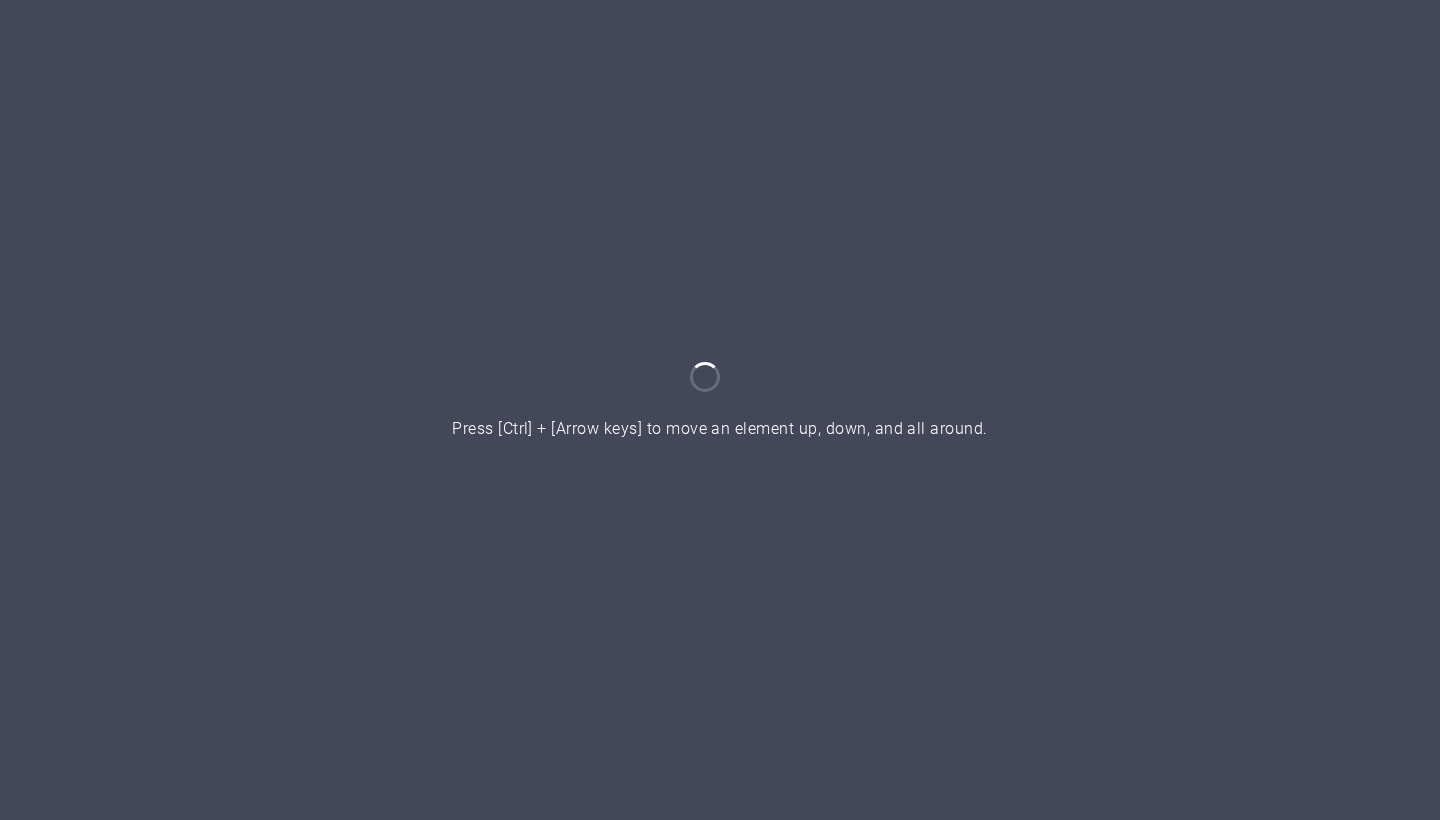 scroll, scrollTop: 0, scrollLeft: 0, axis: both 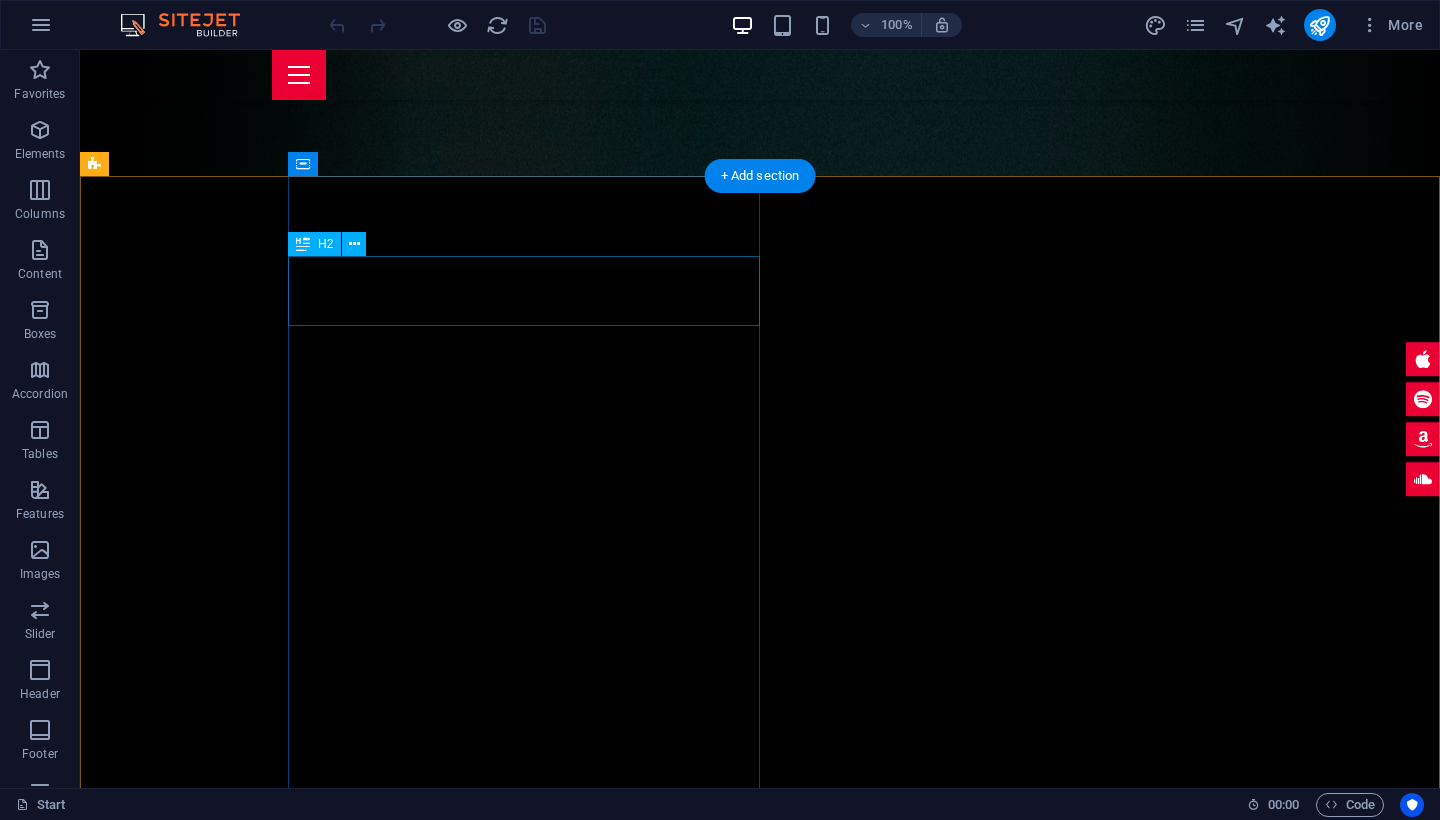 click on "About me ." at bounding box center (864, 1479) 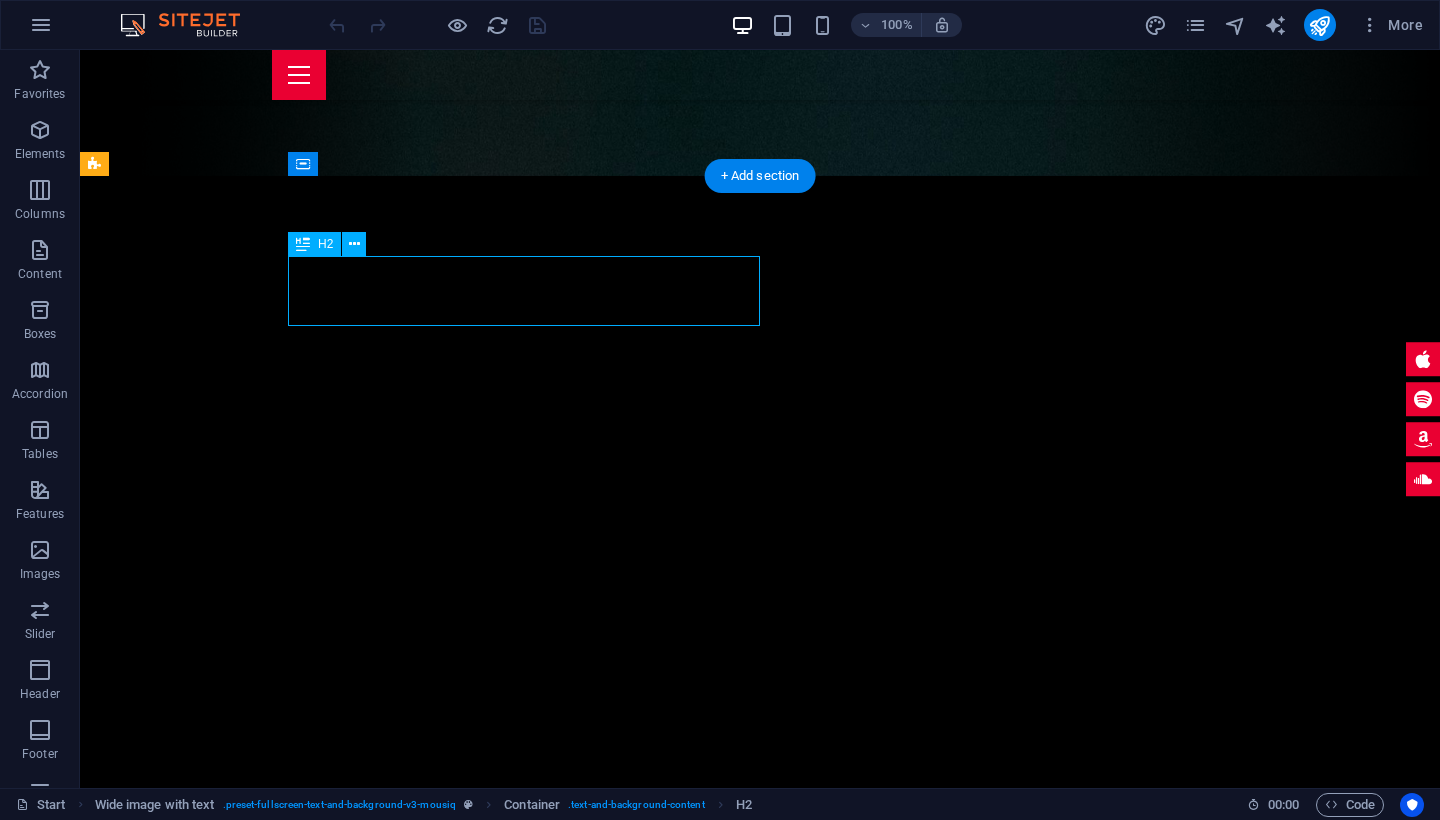 click on "About me ." at bounding box center (864, 1479) 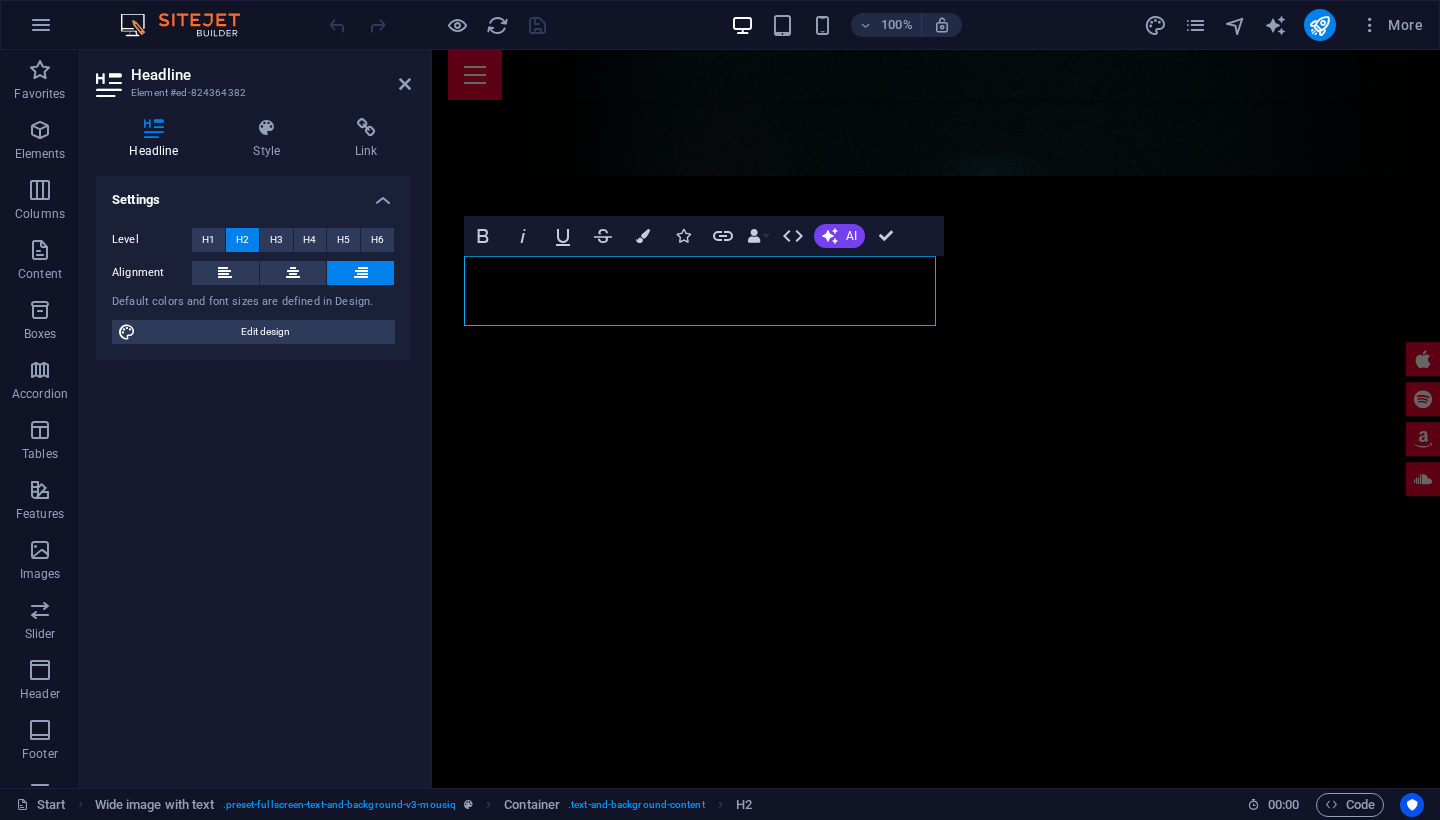 click at bounding box center [936, 2223] 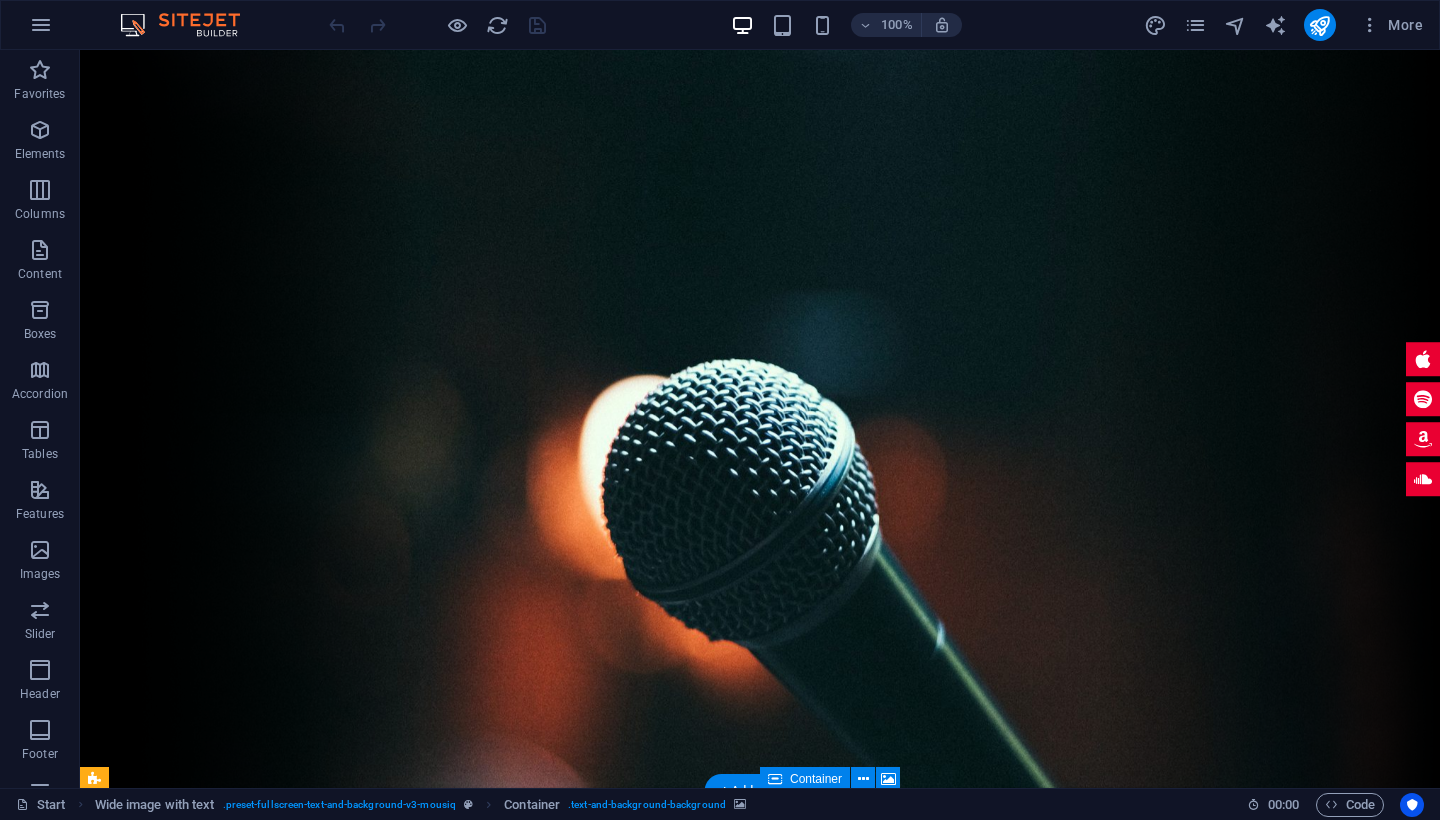 scroll, scrollTop: 0, scrollLeft: 0, axis: both 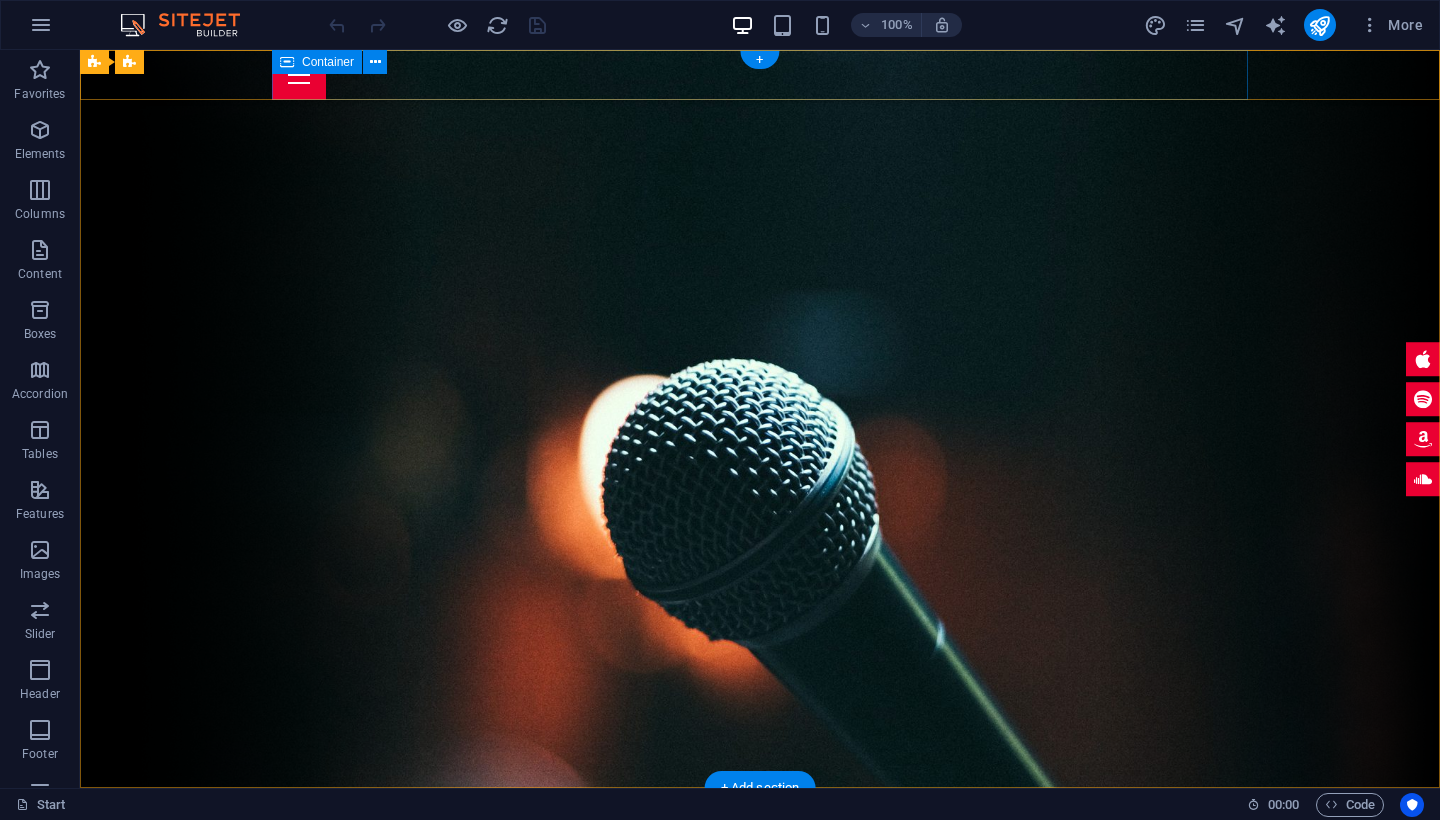 click at bounding box center (760, 75) 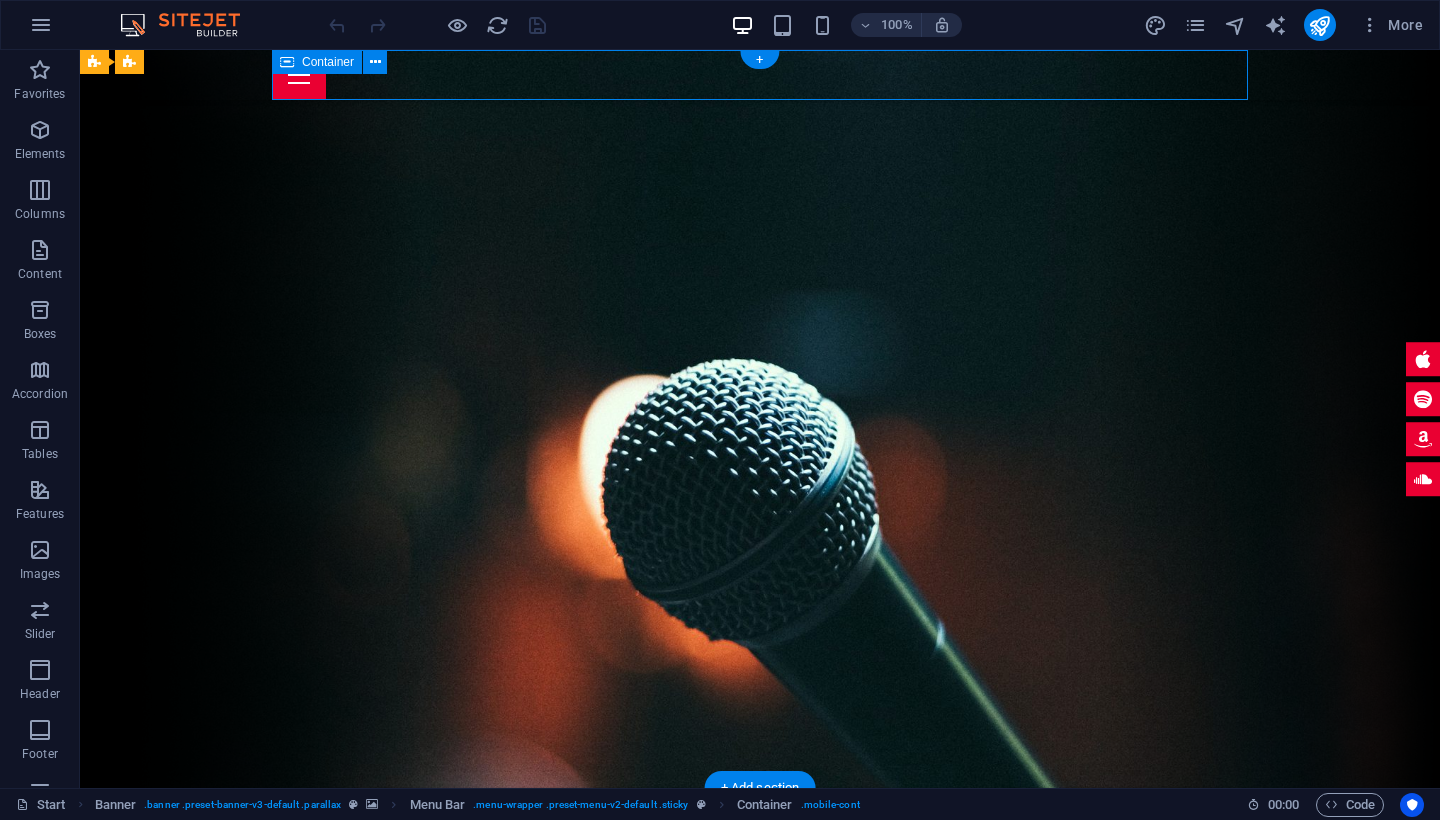 click at bounding box center [760, 75] 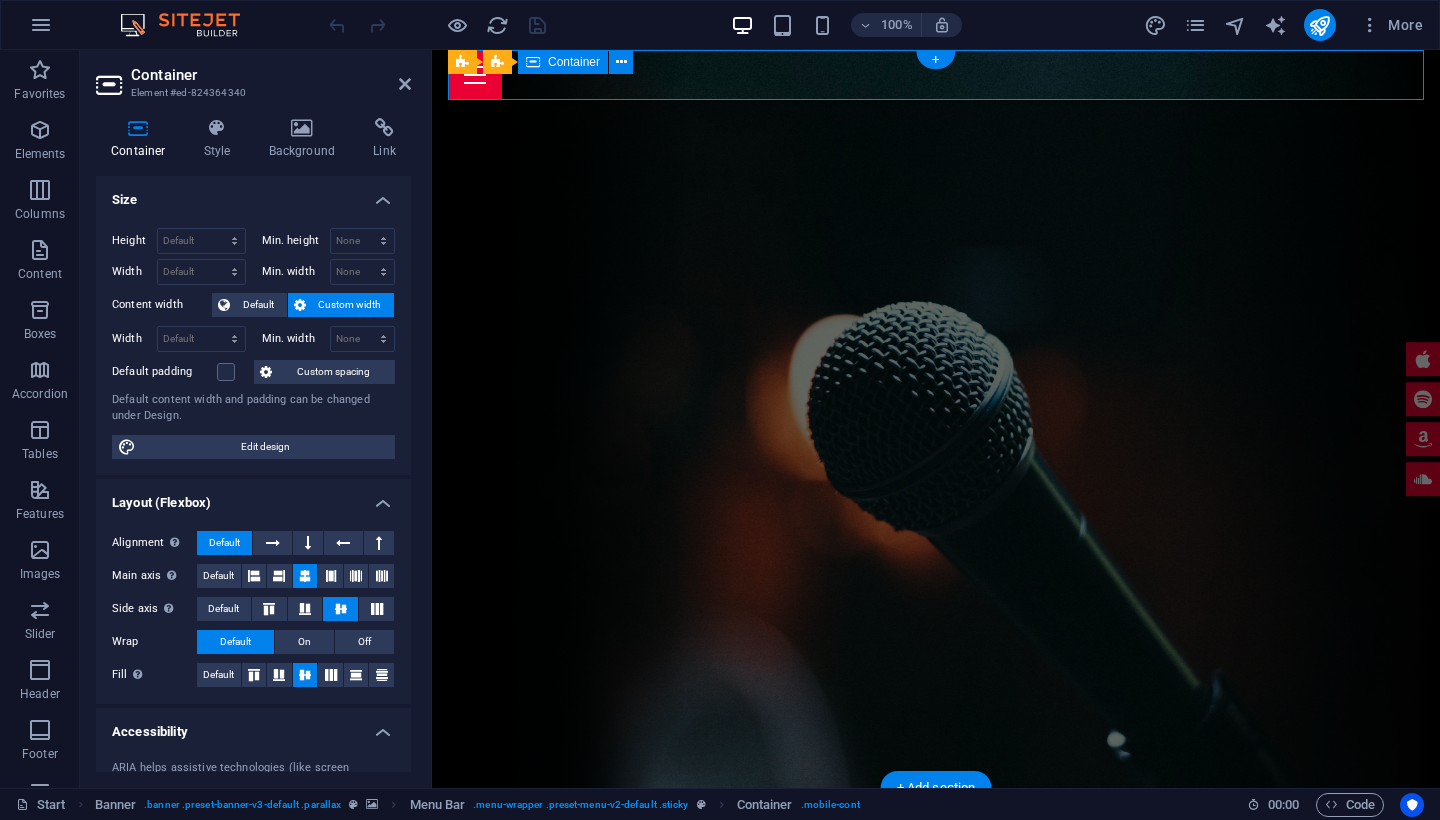 click at bounding box center [936, 75] 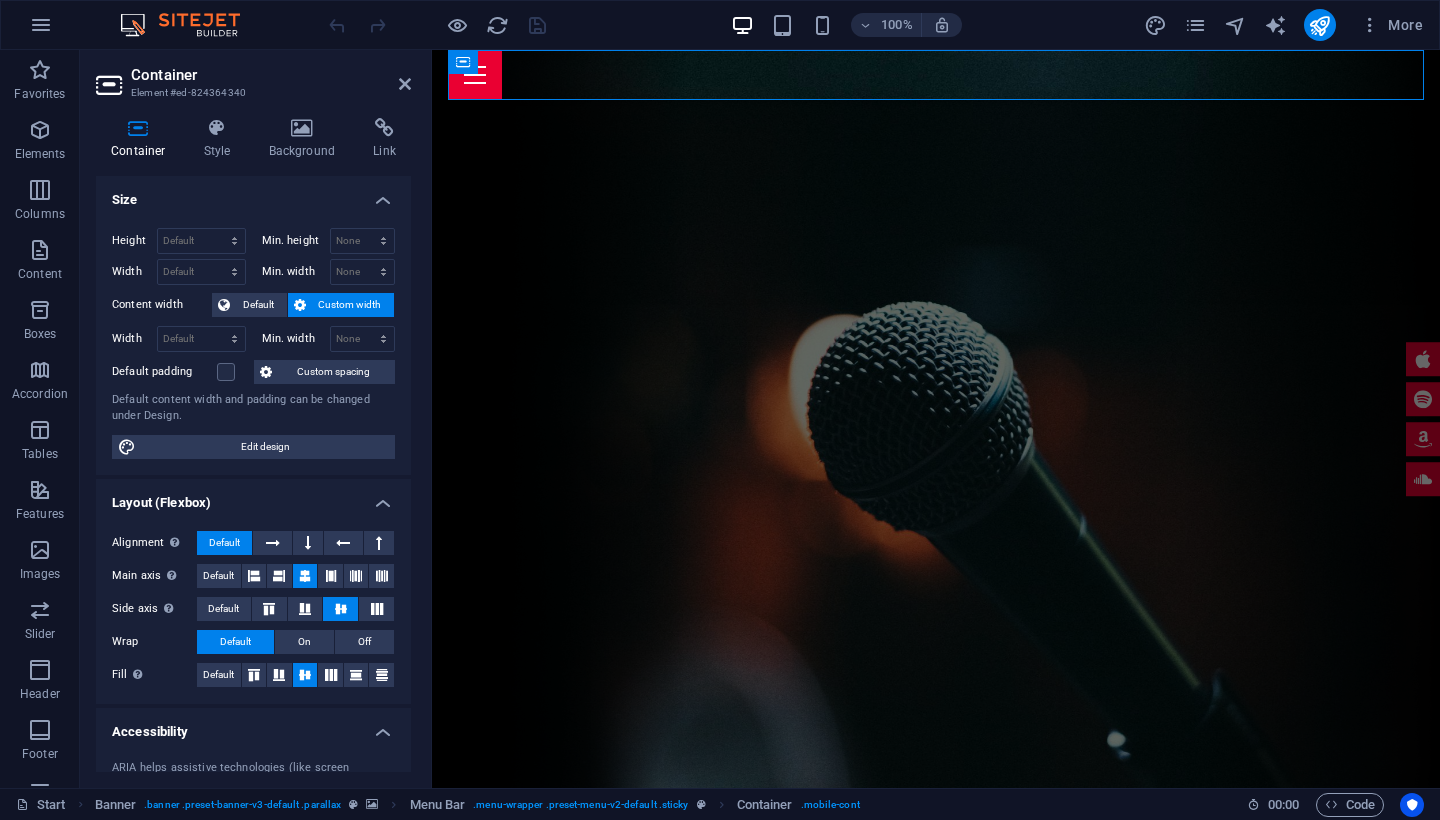 click at bounding box center (936, 1193) 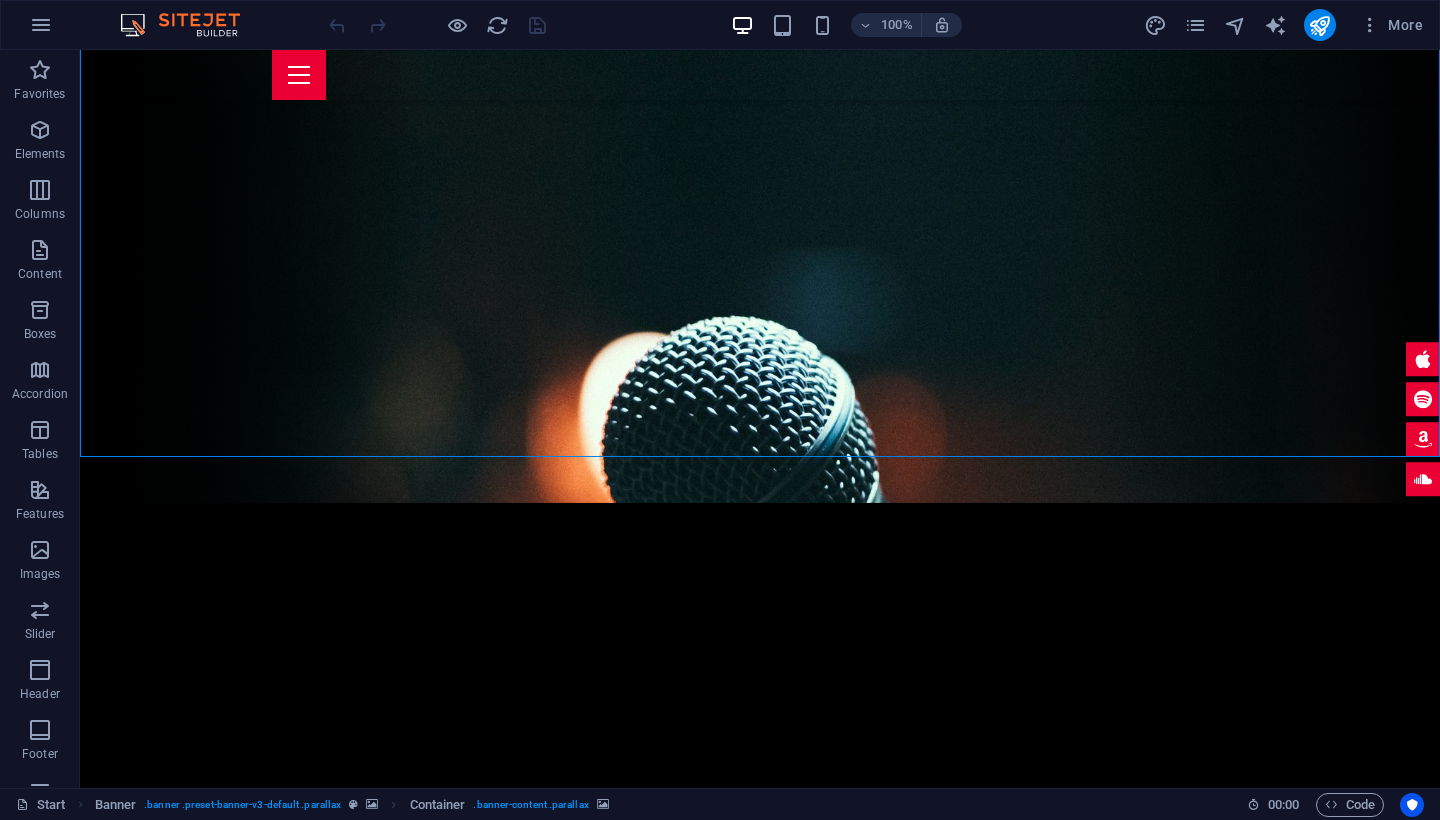 scroll, scrollTop: 292, scrollLeft: 0, axis: vertical 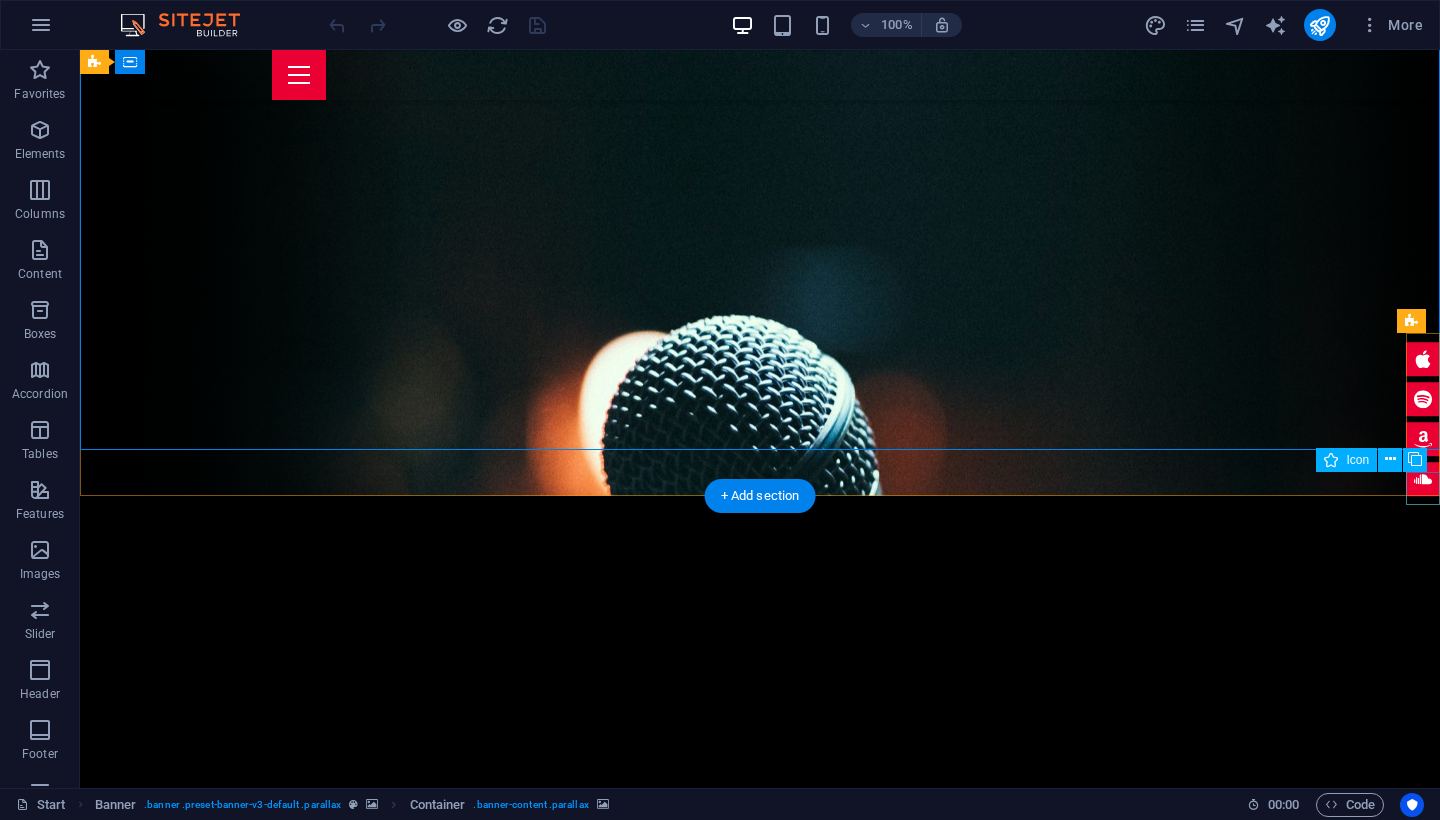click at bounding box center [1423, 479] 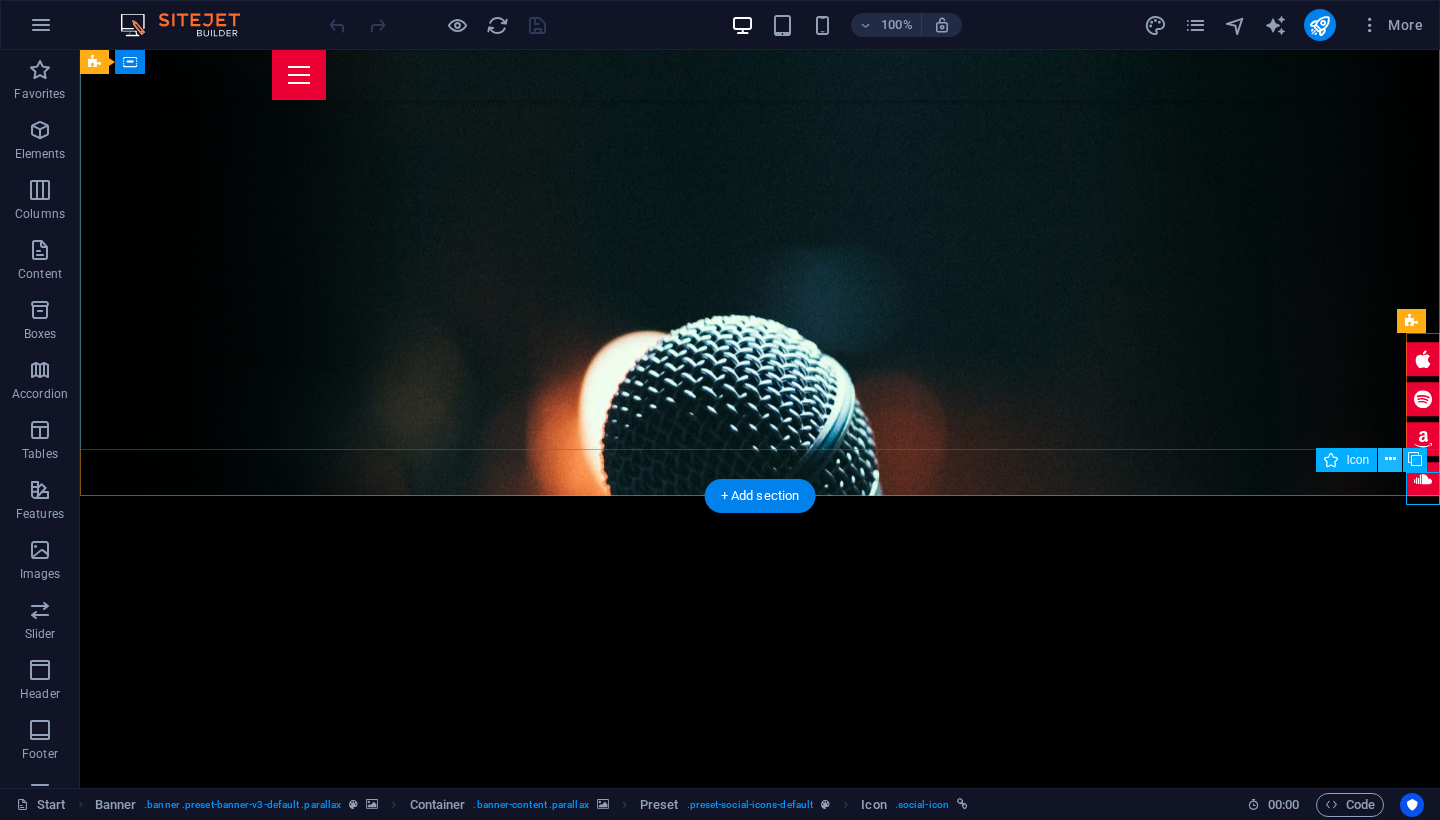 click at bounding box center [1390, 459] 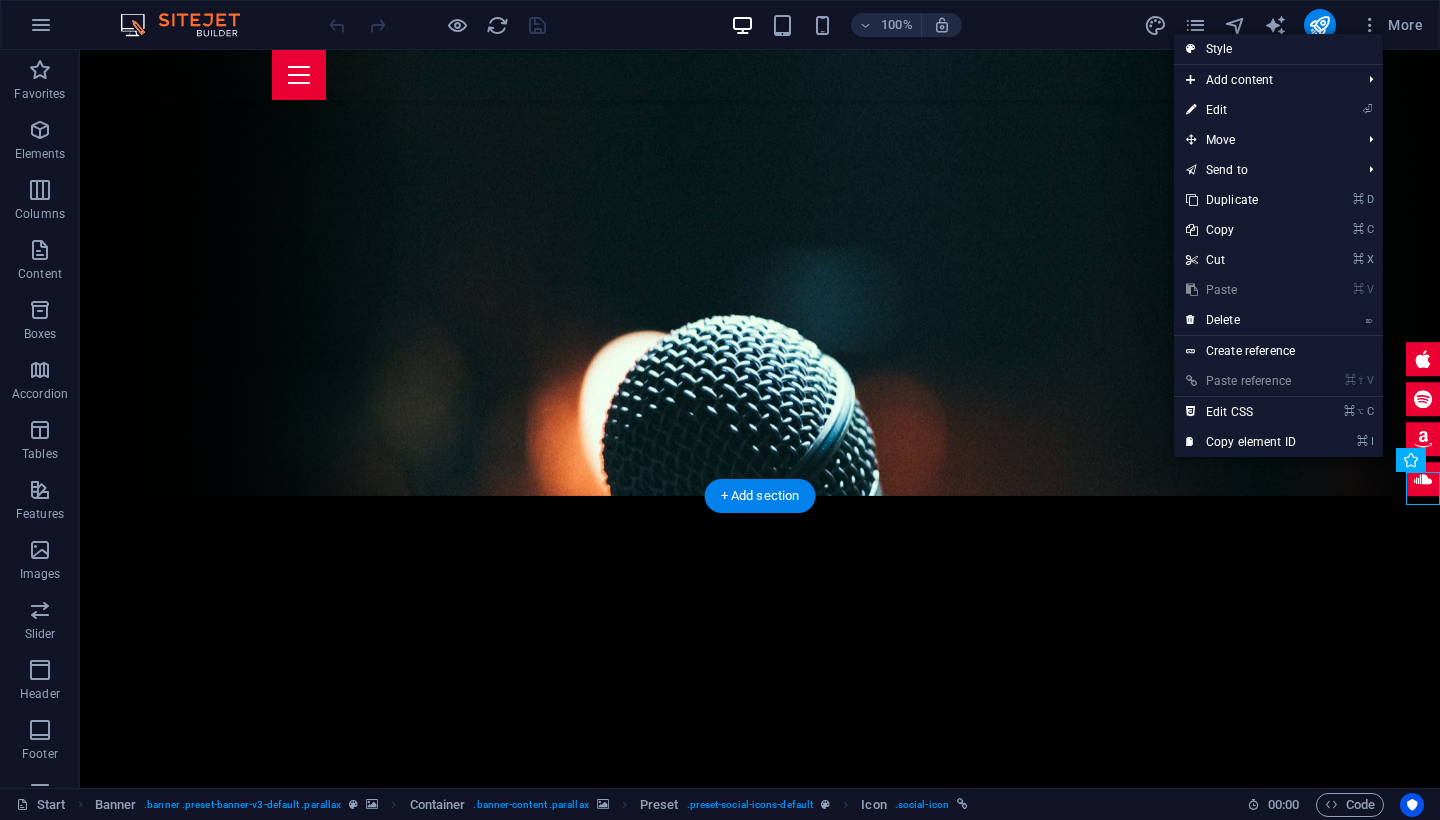 click at bounding box center [760, 1018] 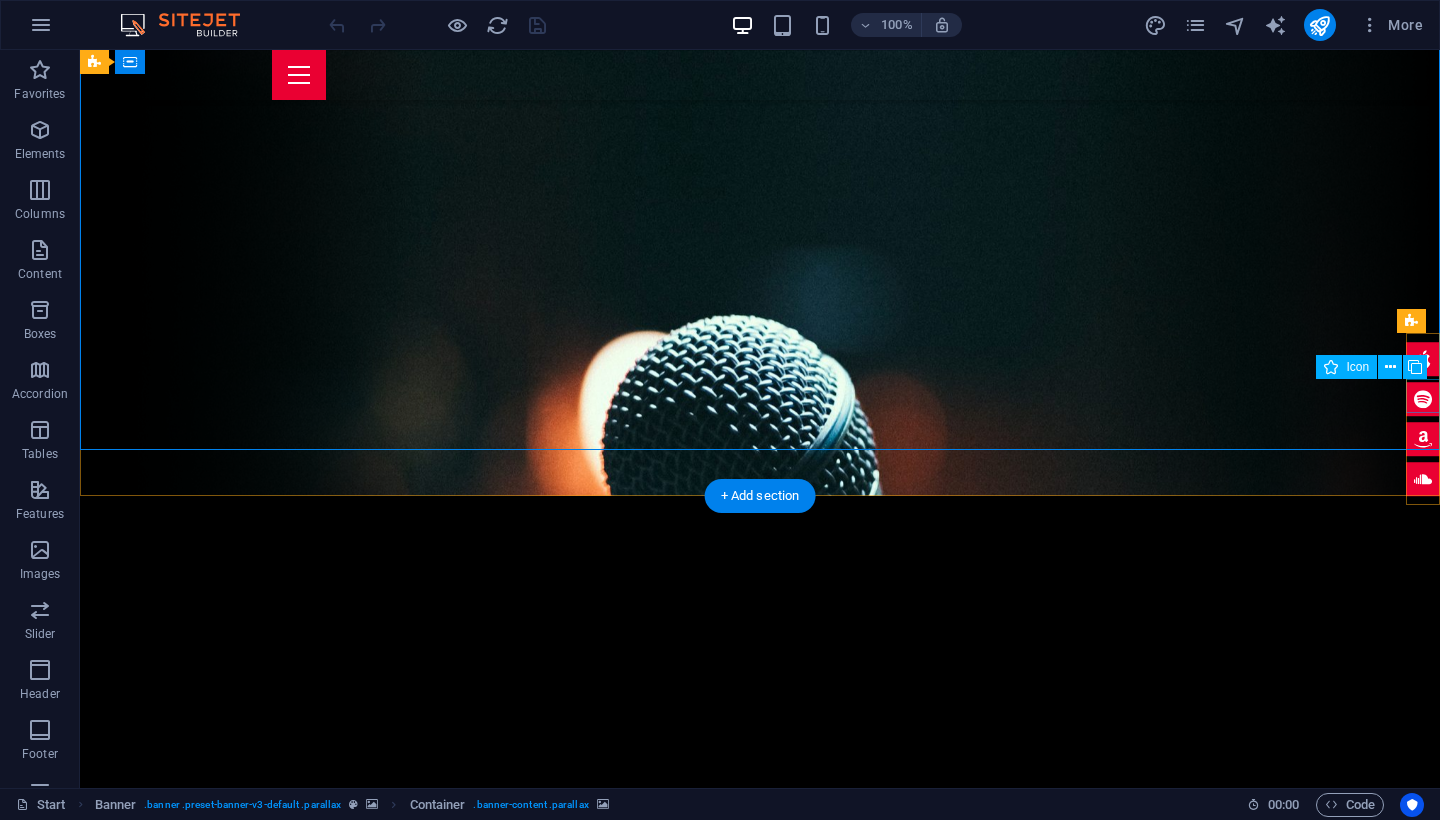 click at bounding box center (1423, 399) 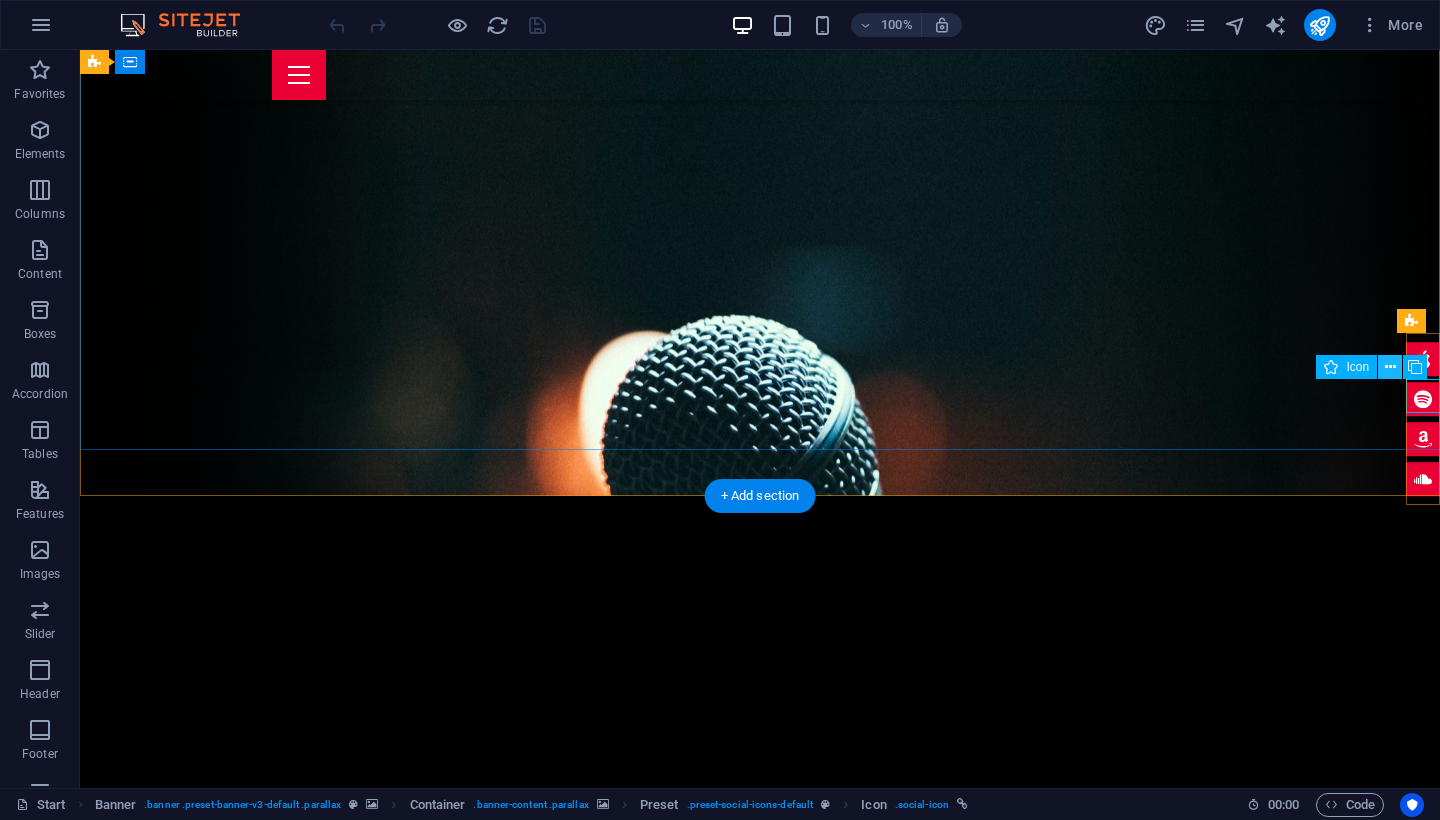 click at bounding box center (1390, 367) 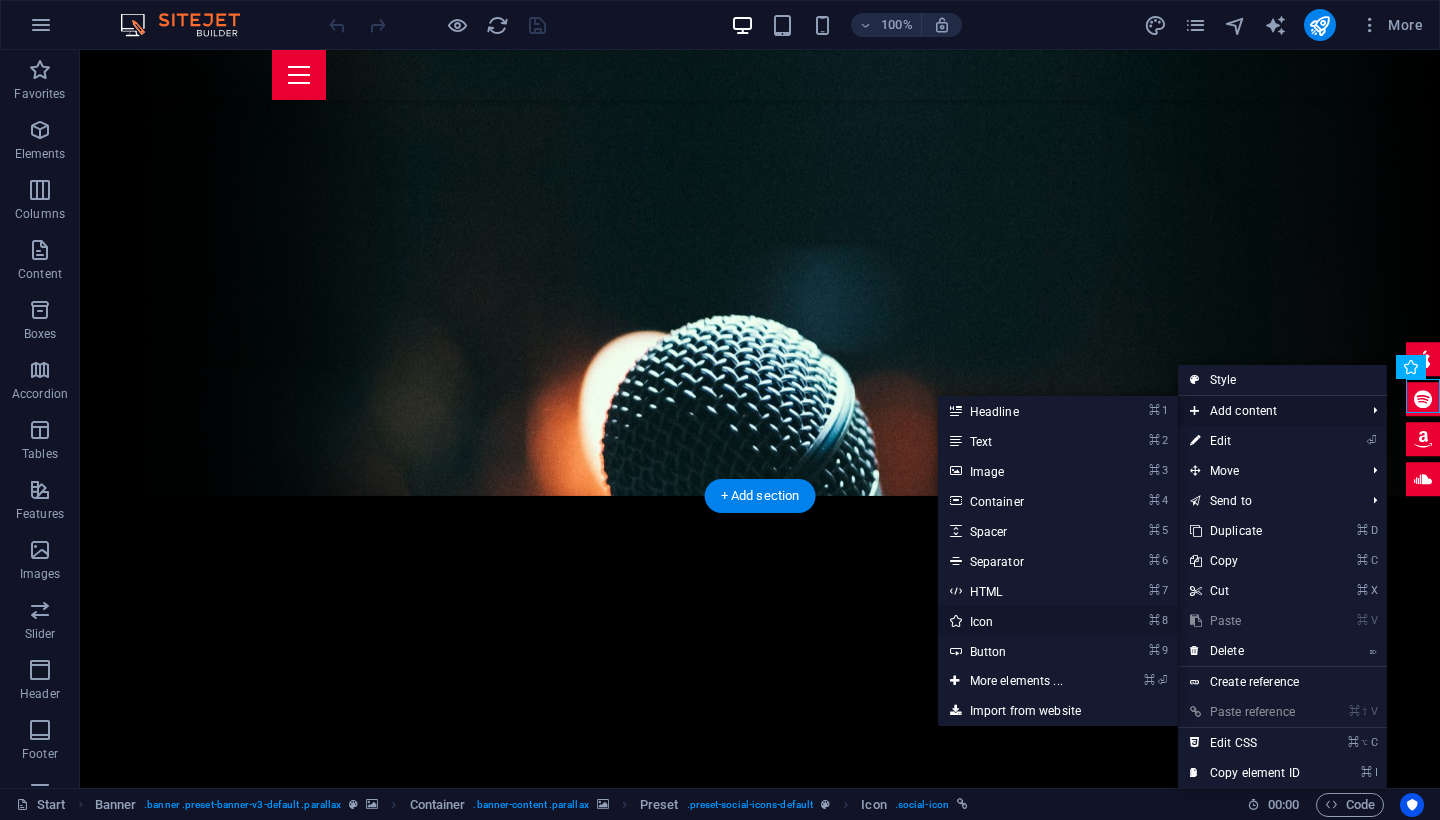 click on "⌘ 8  Icon" at bounding box center (1020, 621) 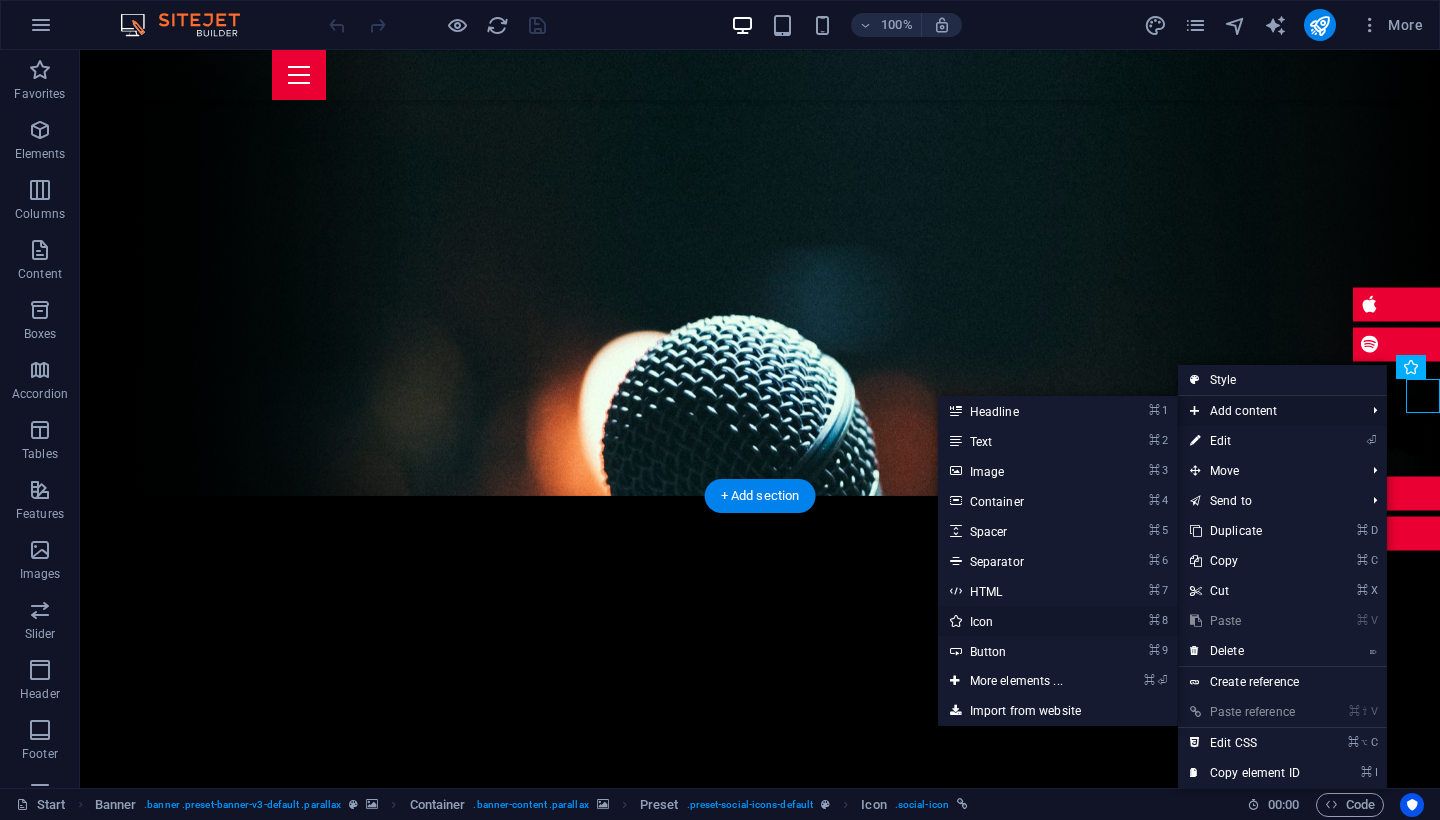 select on "xMidYMid" 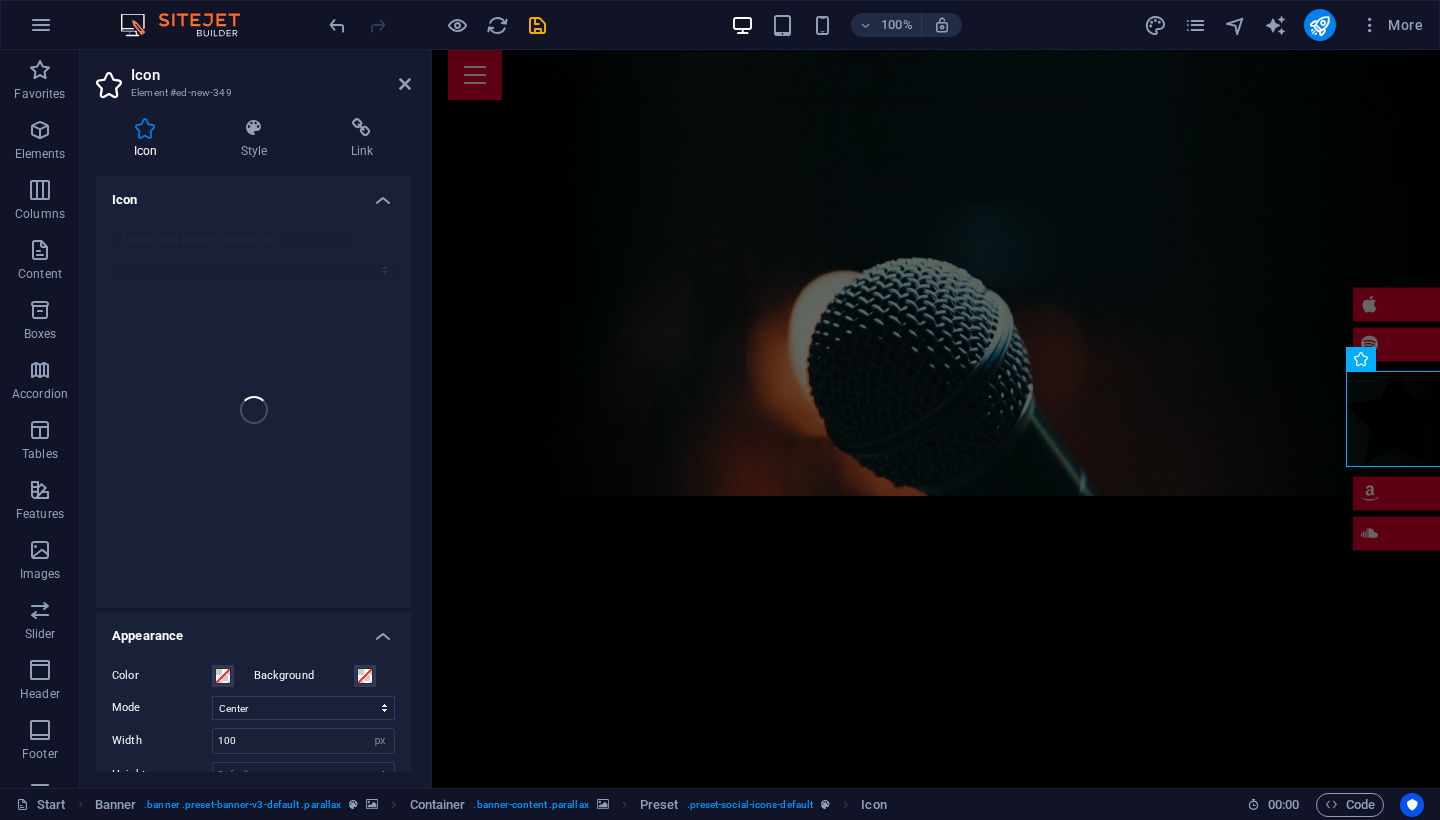 click on "Icon" at bounding box center [253, 194] 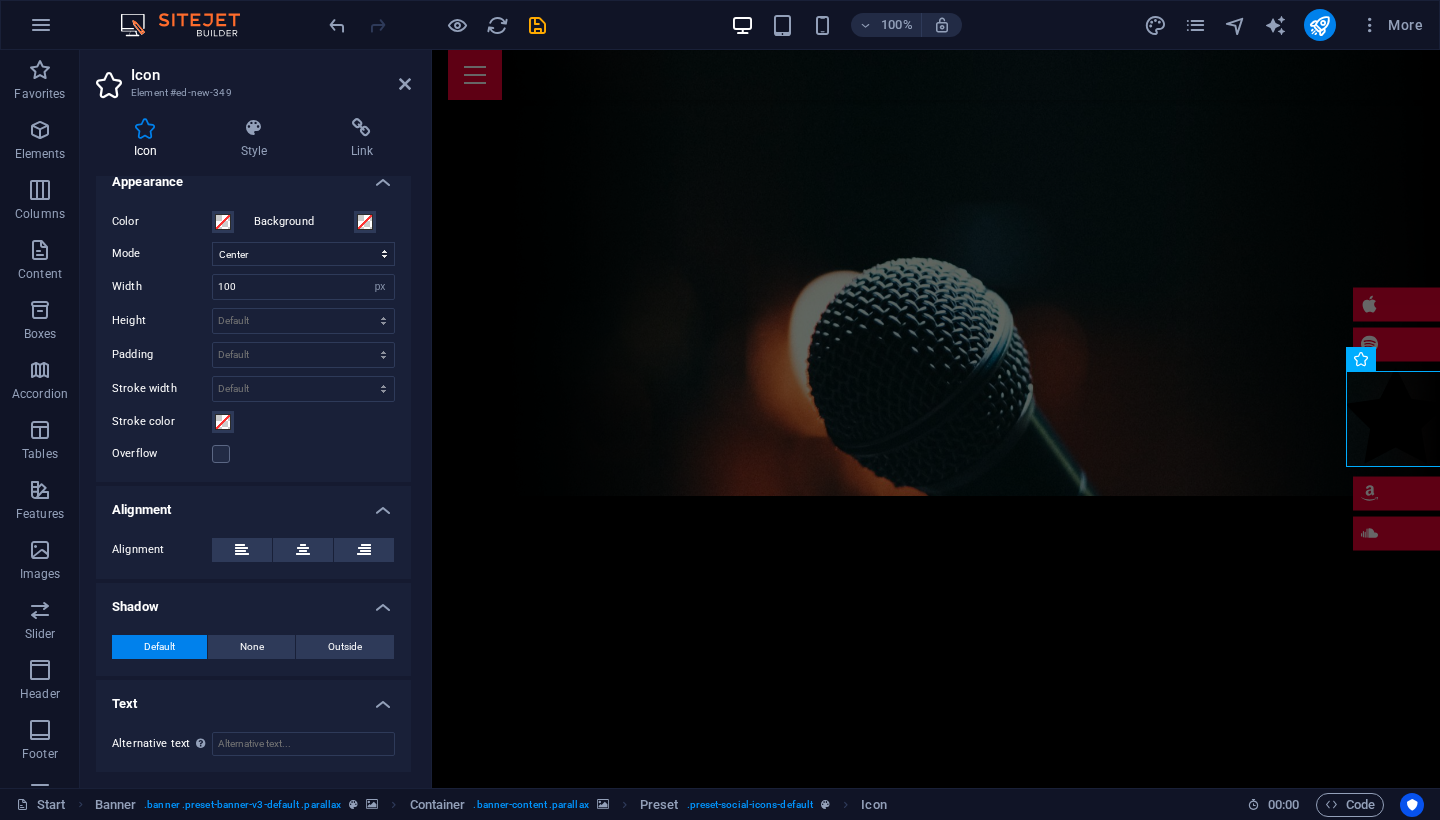 scroll, scrollTop: 69, scrollLeft: 0, axis: vertical 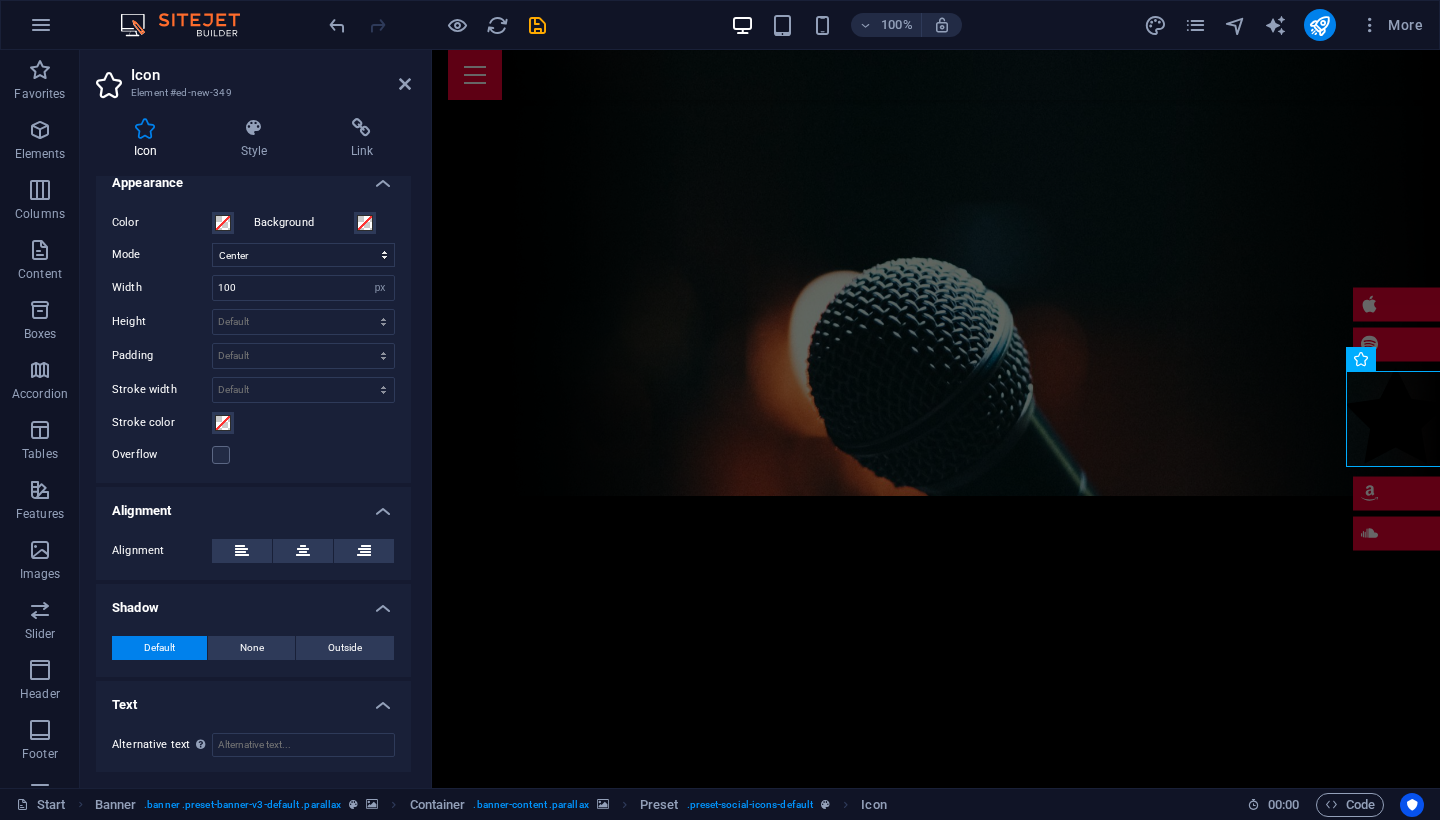 click at bounding box center [936, 1018] 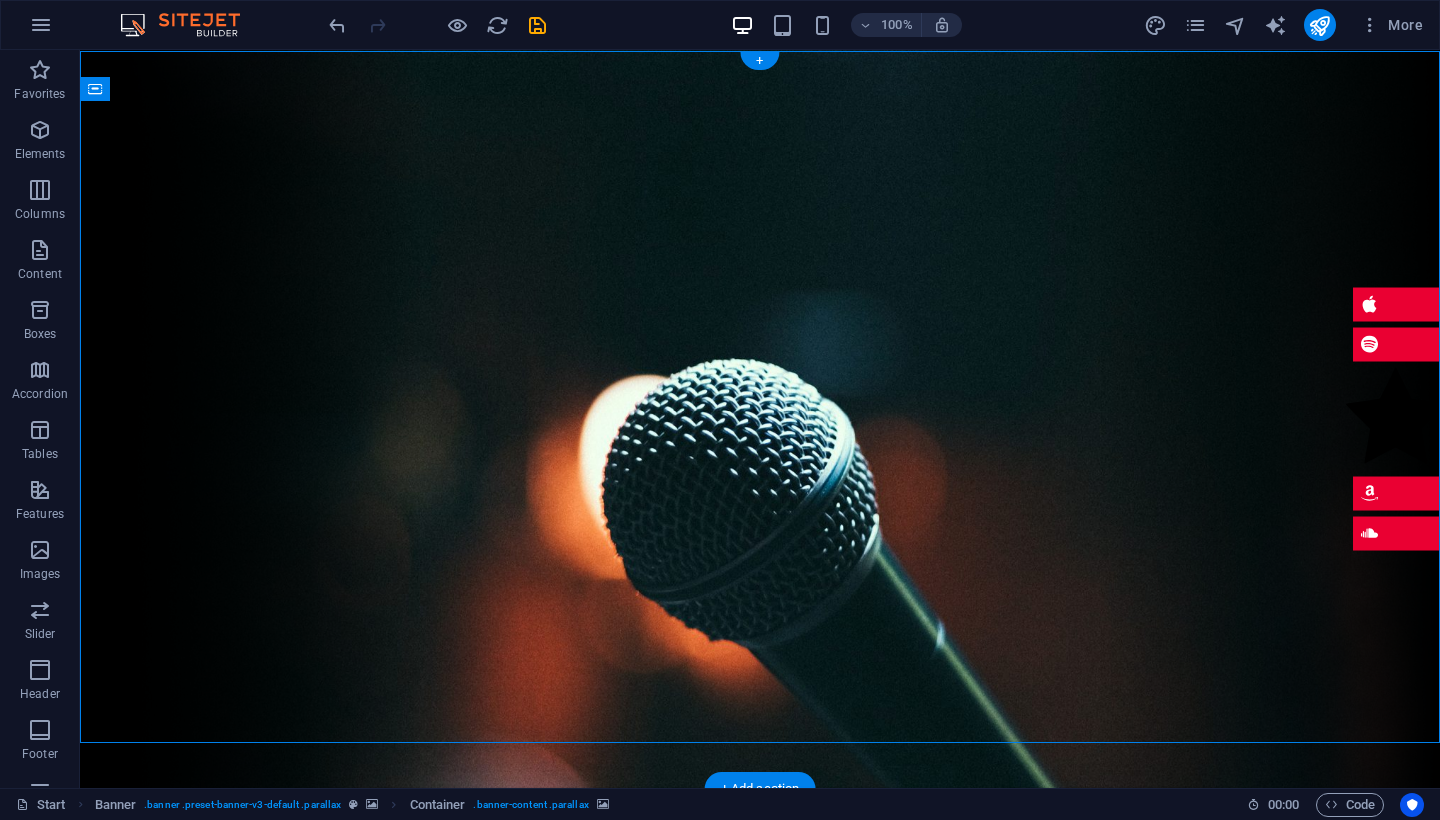 scroll, scrollTop: 0, scrollLeft: 0, axis: both 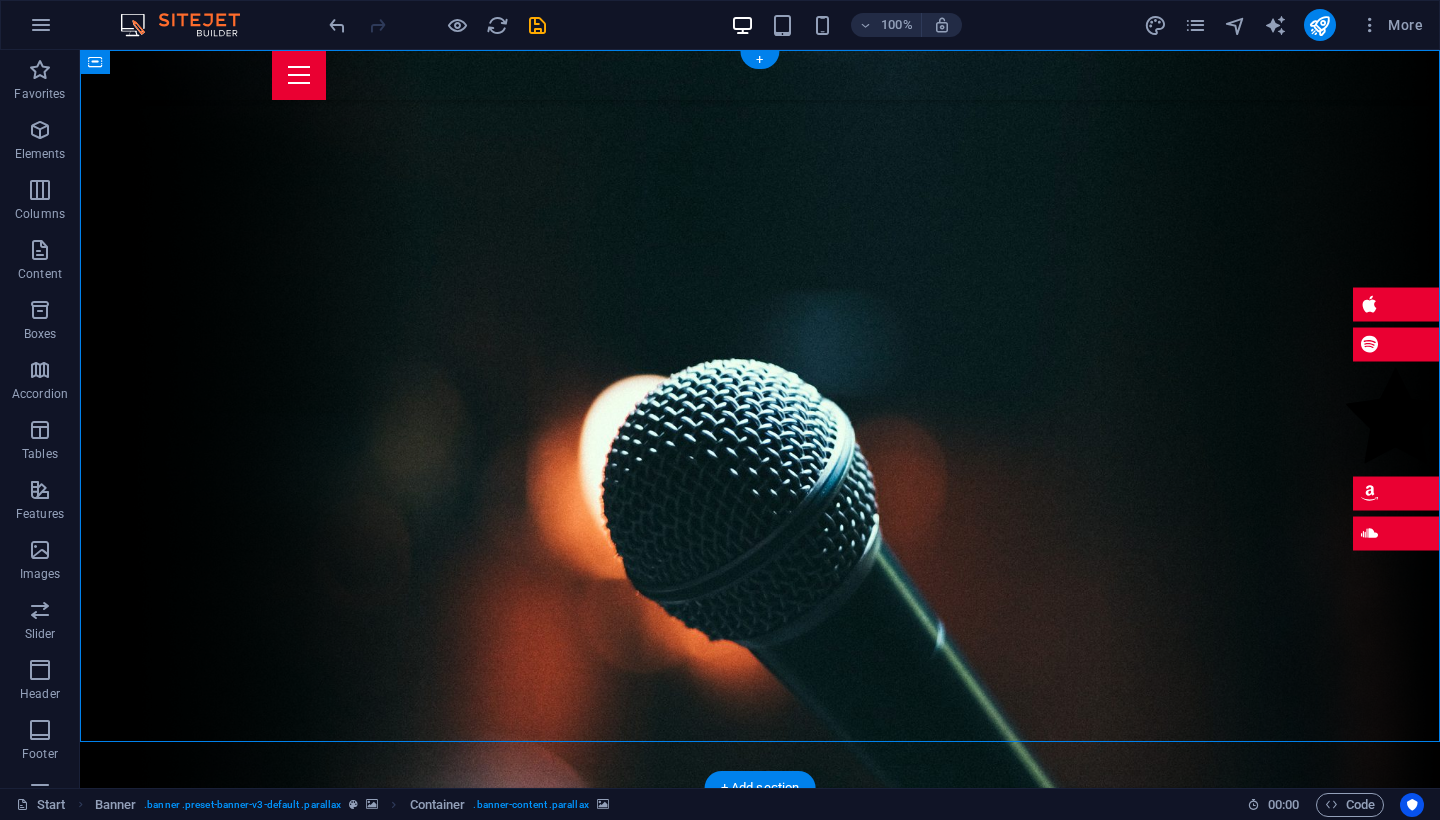 click at bounding box center (760, 1193) 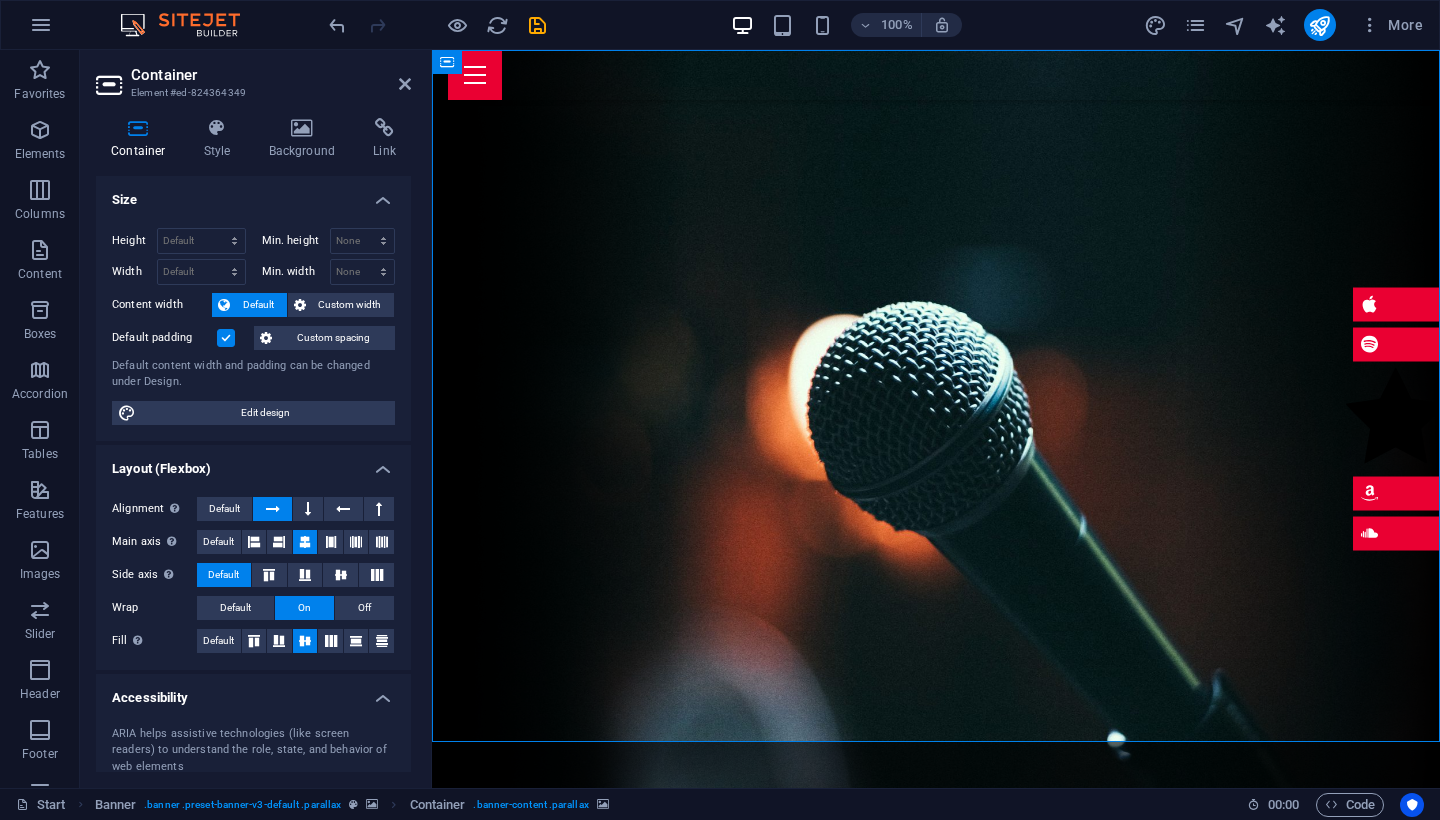 click on "Layout (Flexbox)" at bounding box center [253, 463] 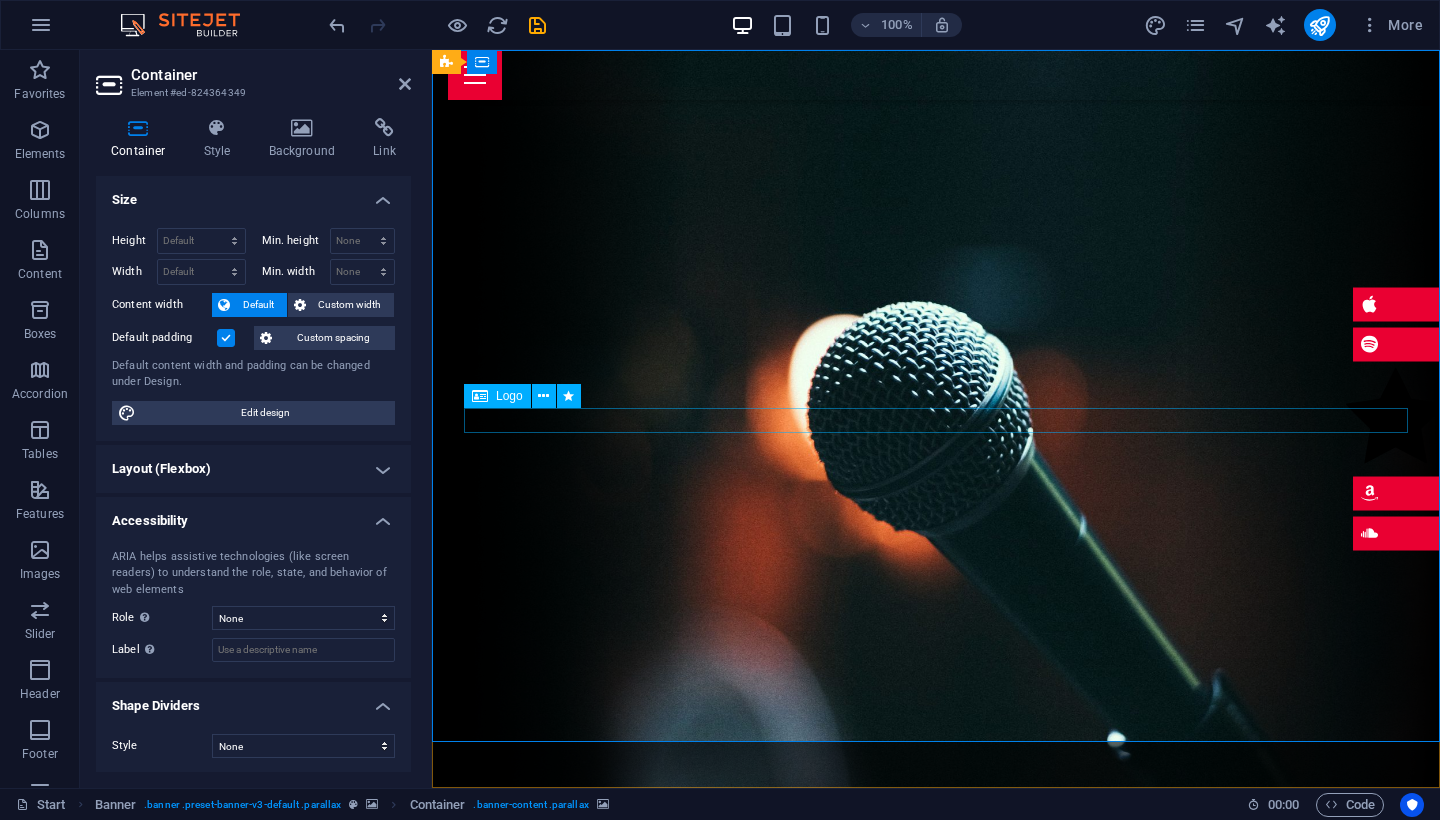 click at bounding box center [936, 1739] 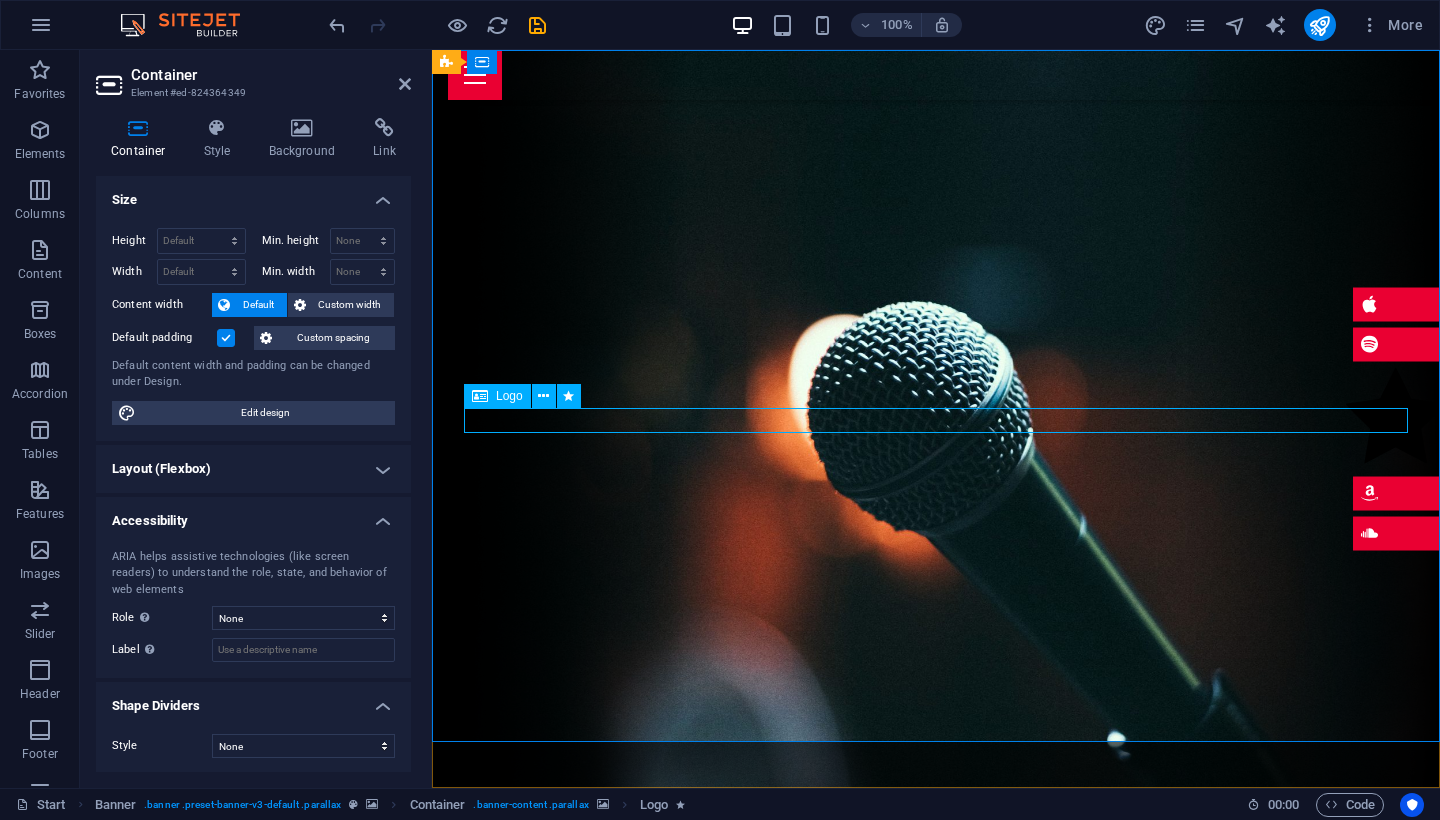 click on "Logo" at bounding box center (509, 396) 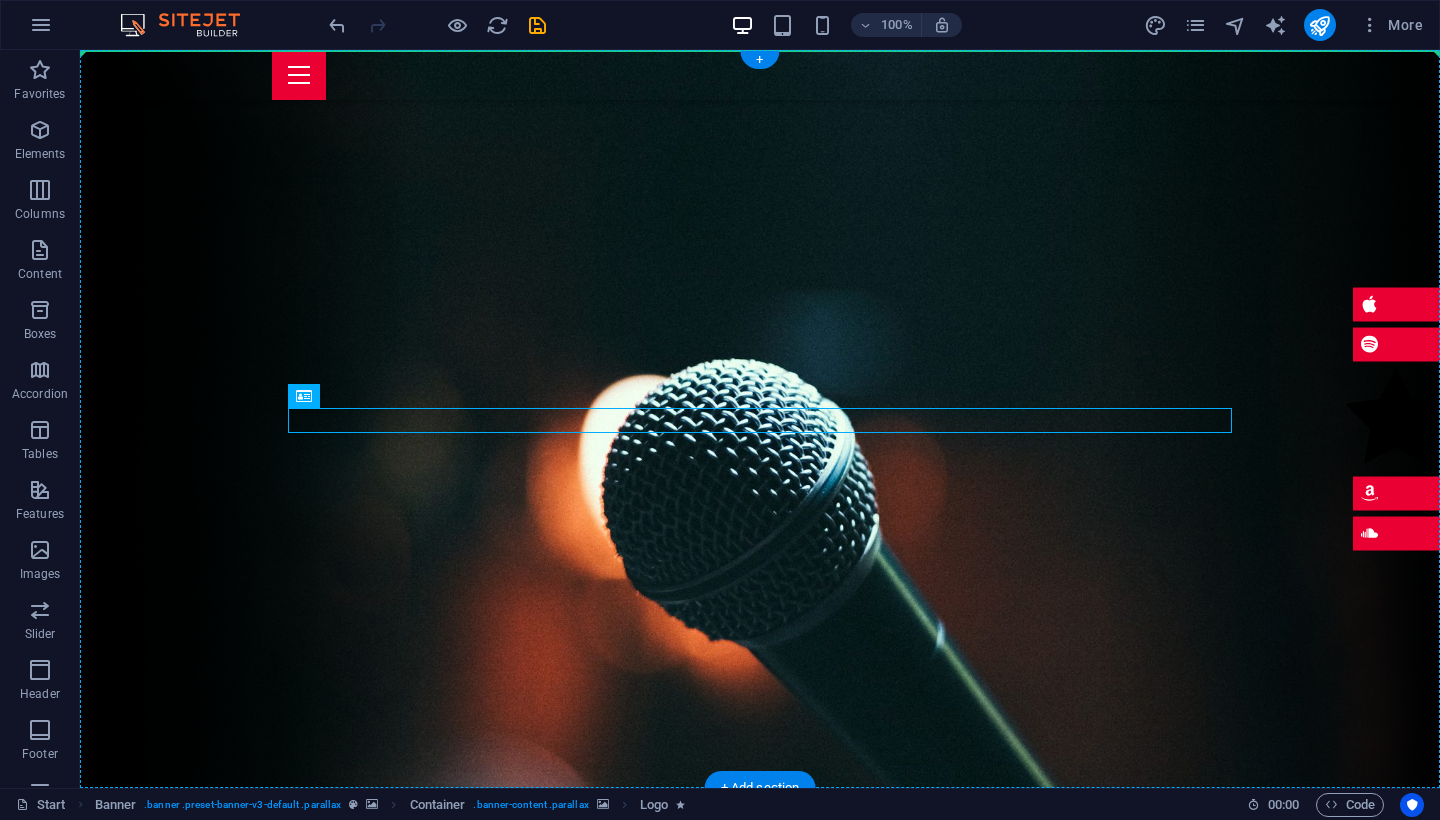 drag, startPoint x: 557, startPoint y: 447, endPoint x: 449, endPoint y: 354, distance: 142.52368 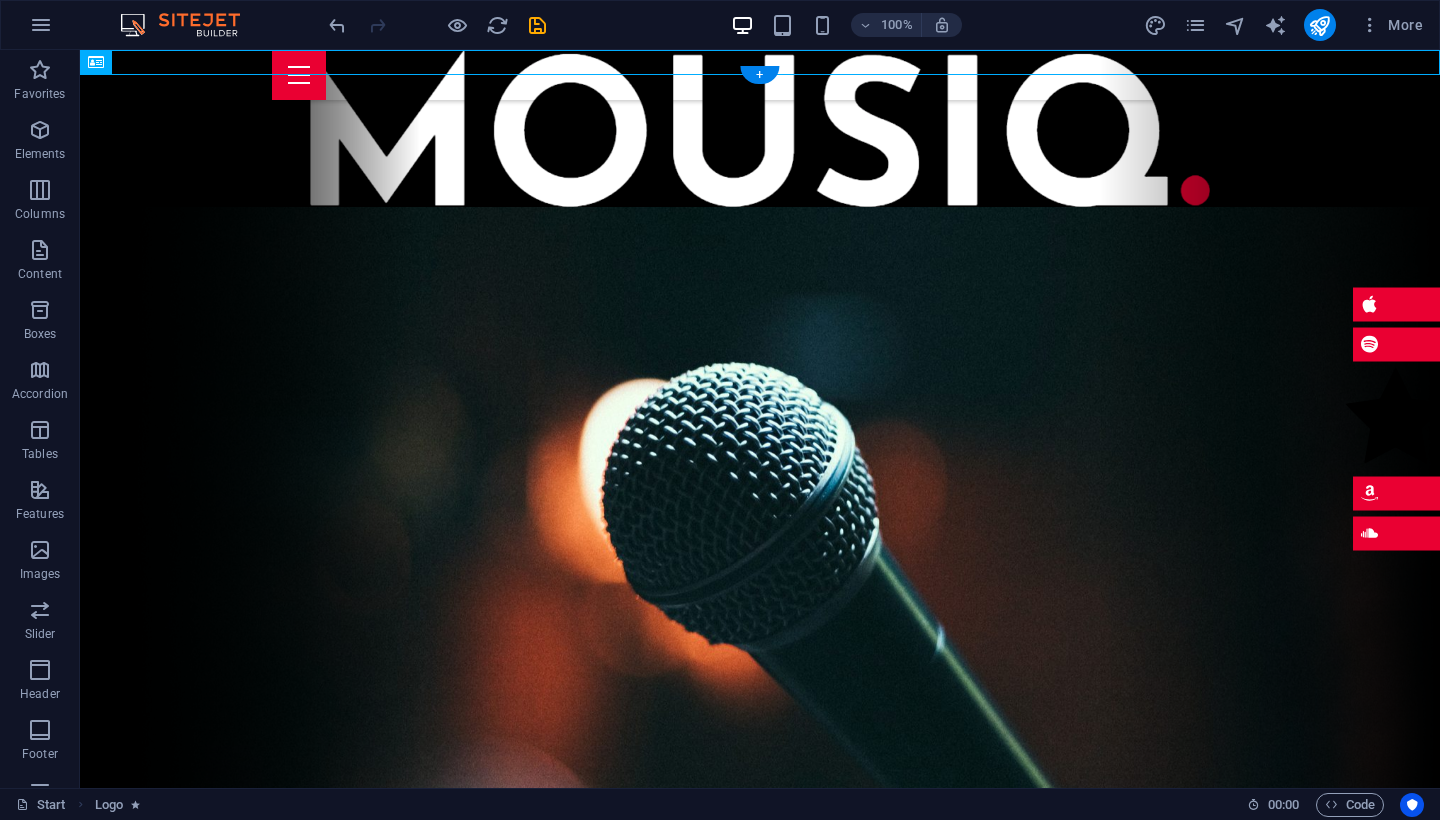 click at bounding box center (760, 1340) 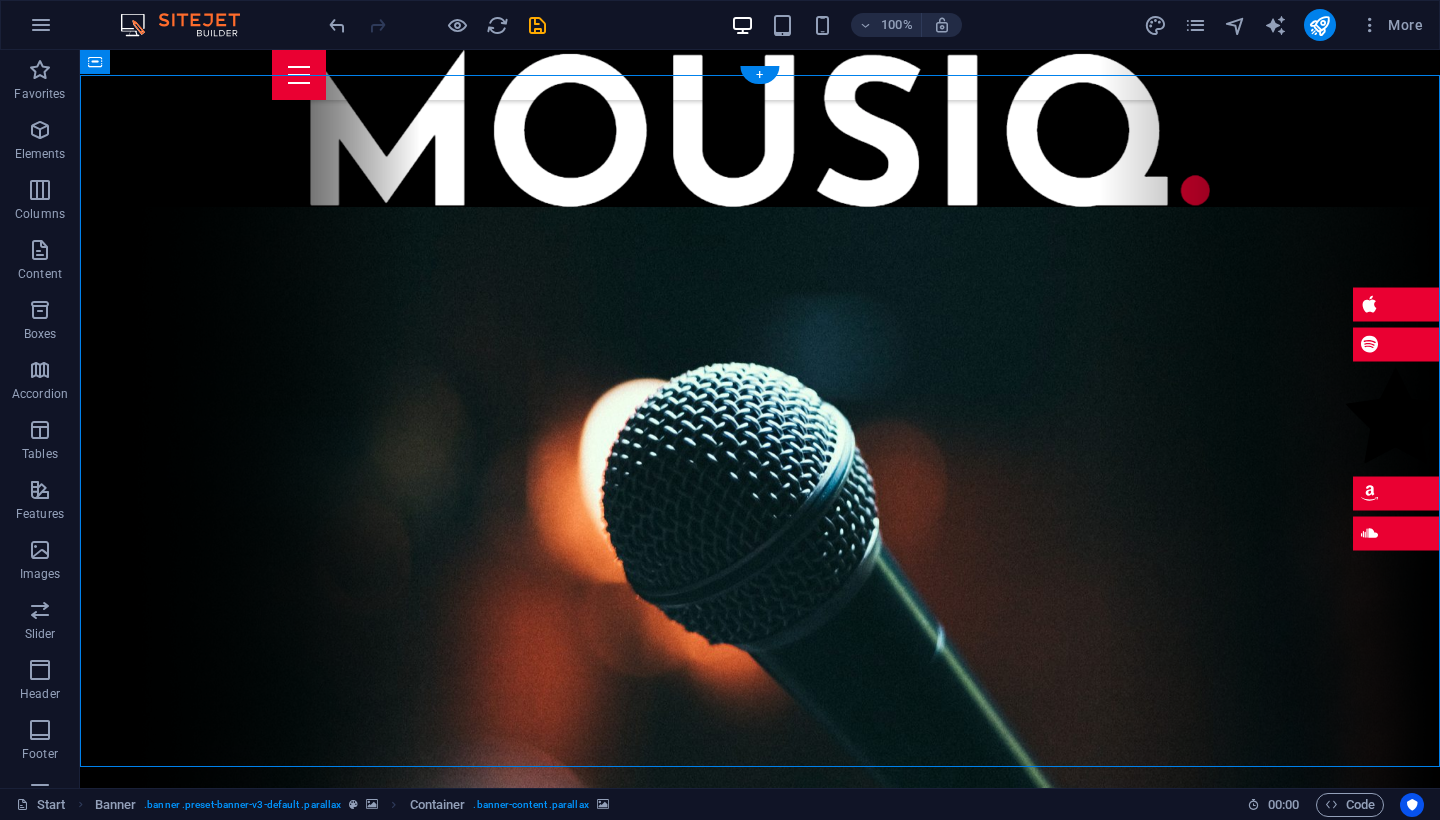 click at bounding box center [760, 1340] 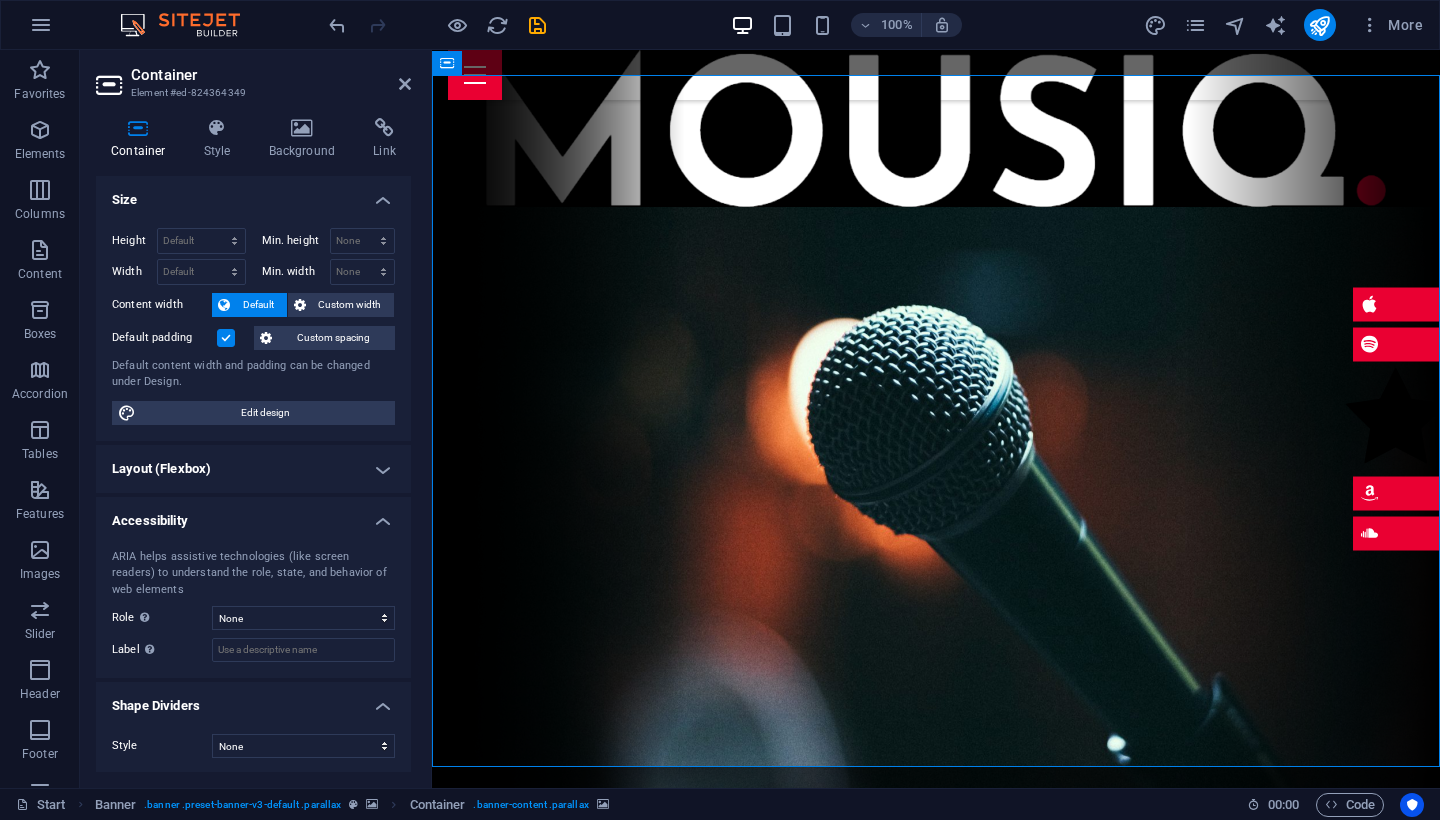 click at bounding box center (936, 1340) 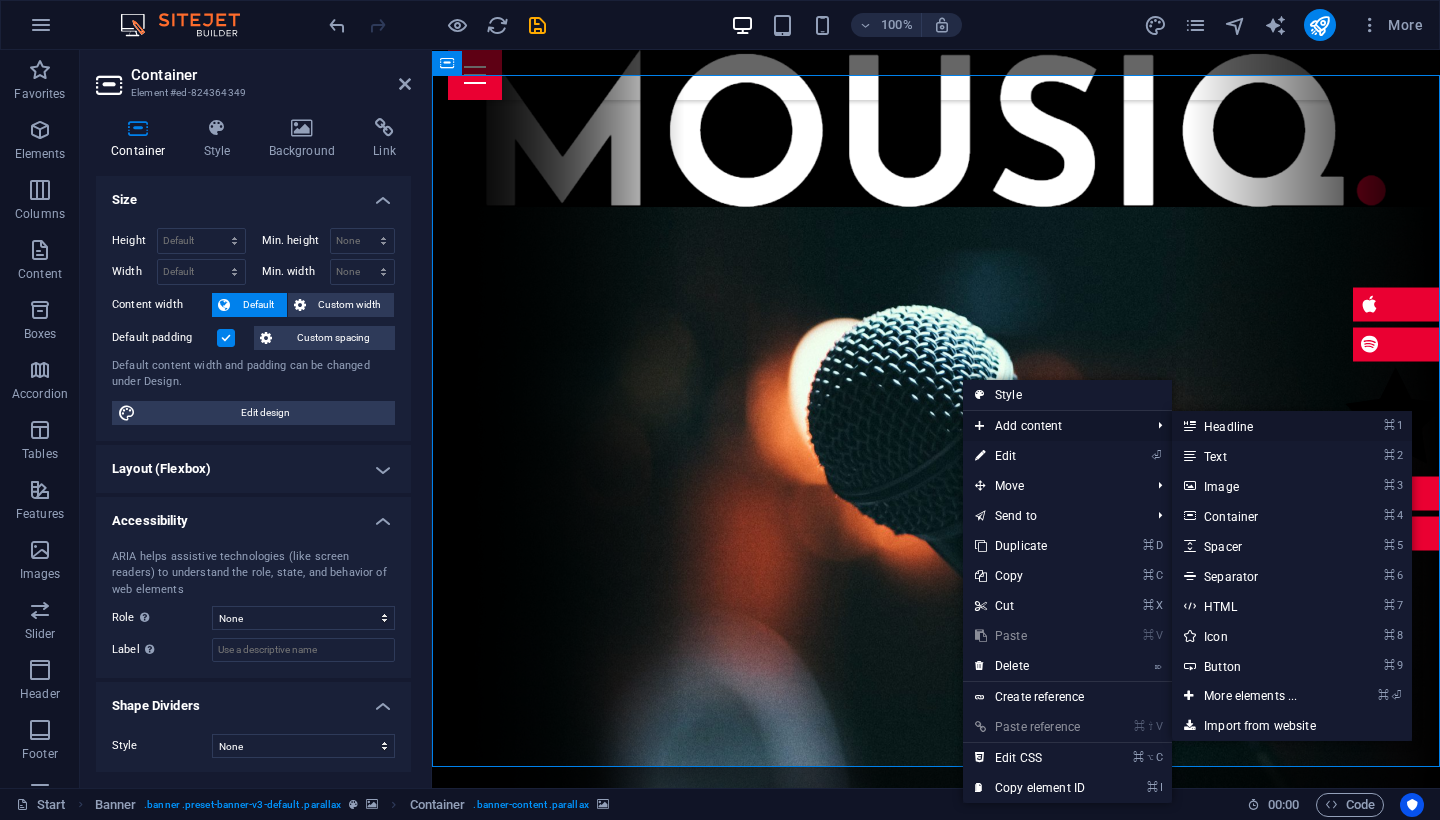 click on "⌘ 1  Headline" at bounding box center (1254, 426) 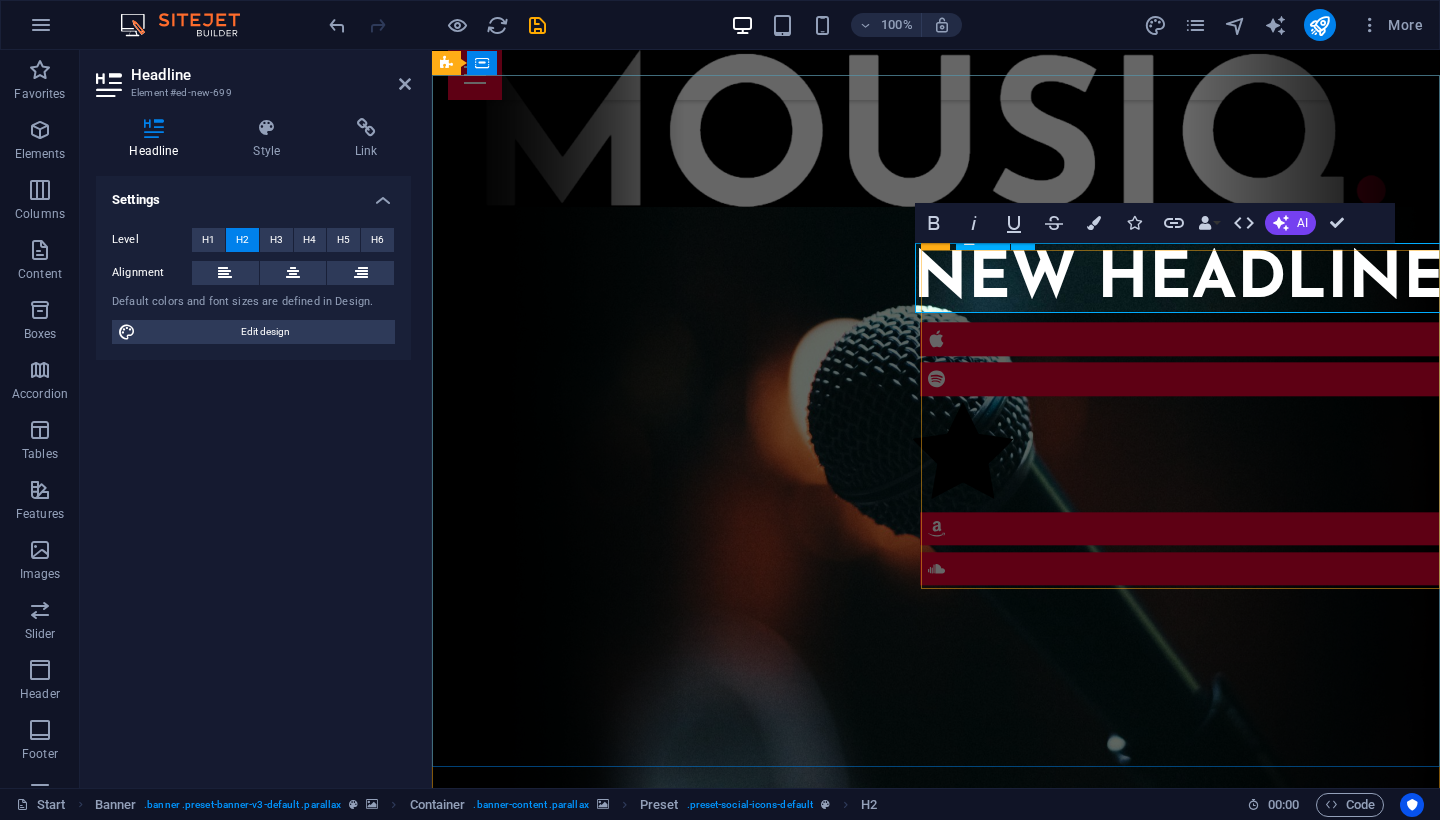 click on "New headline" at bounding box center (1179, 281) 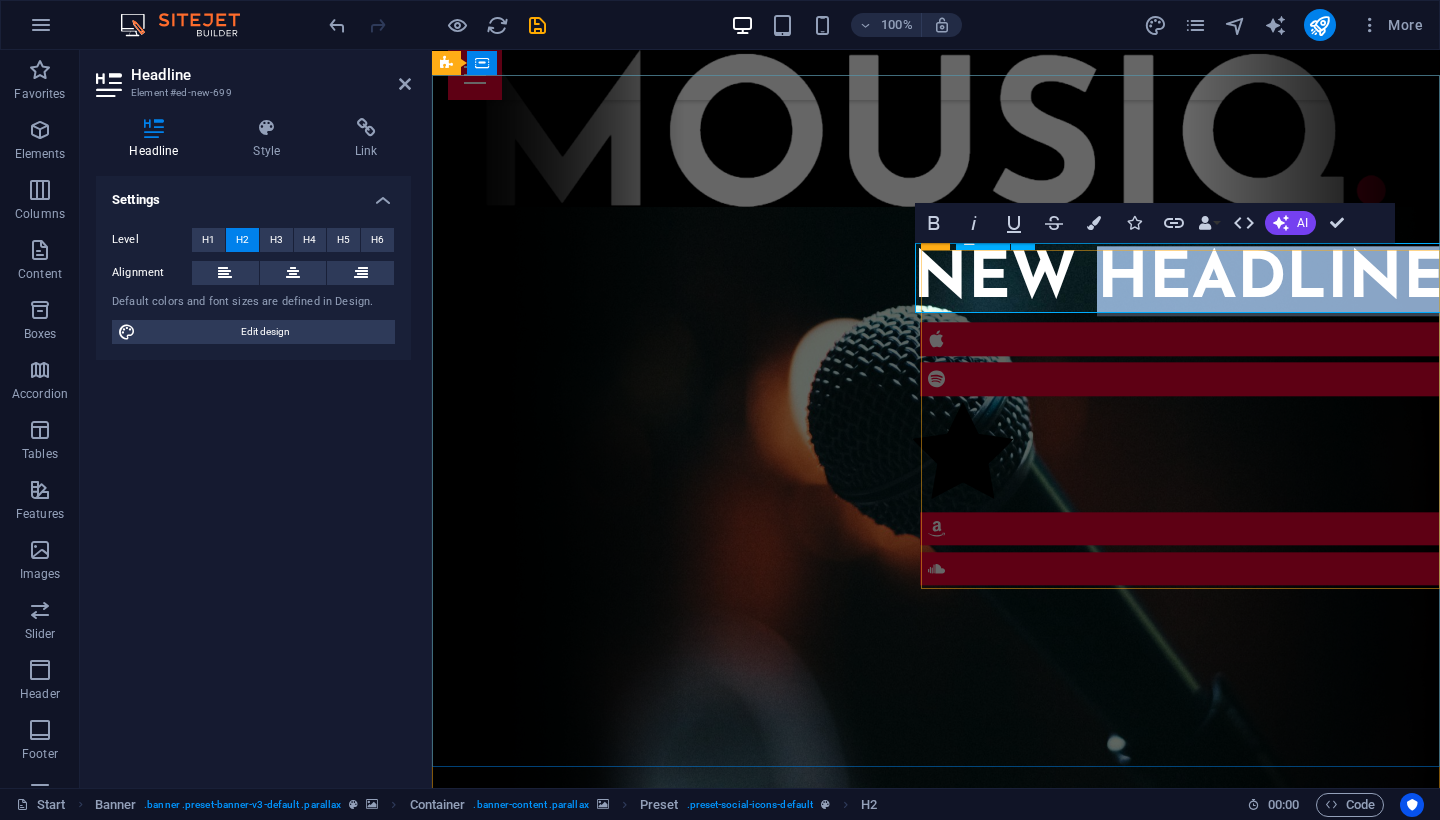 click on "New headline" at bounding box center [1179, 281] 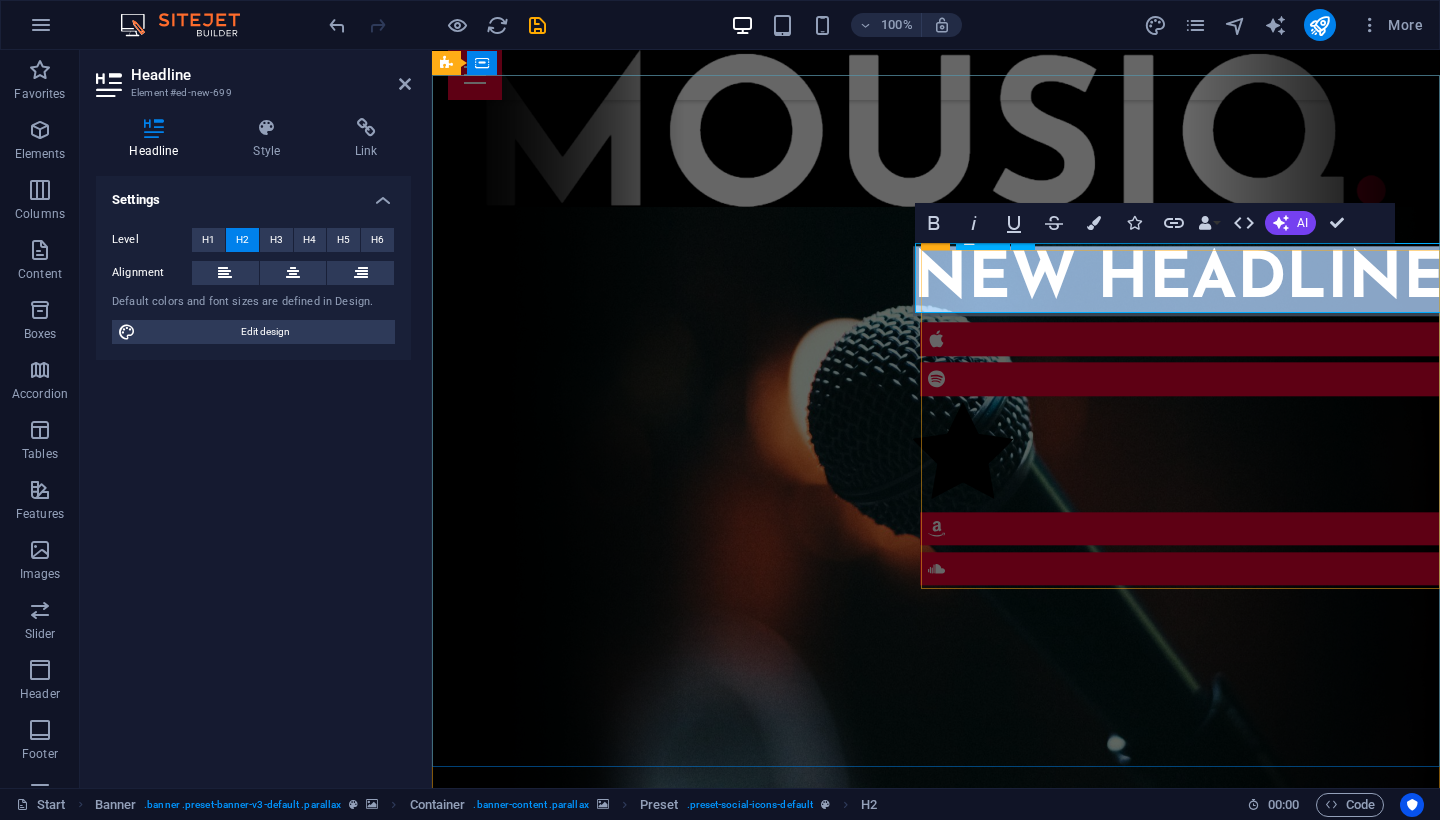 click on "New headline" at bounding box center (1179, 281) 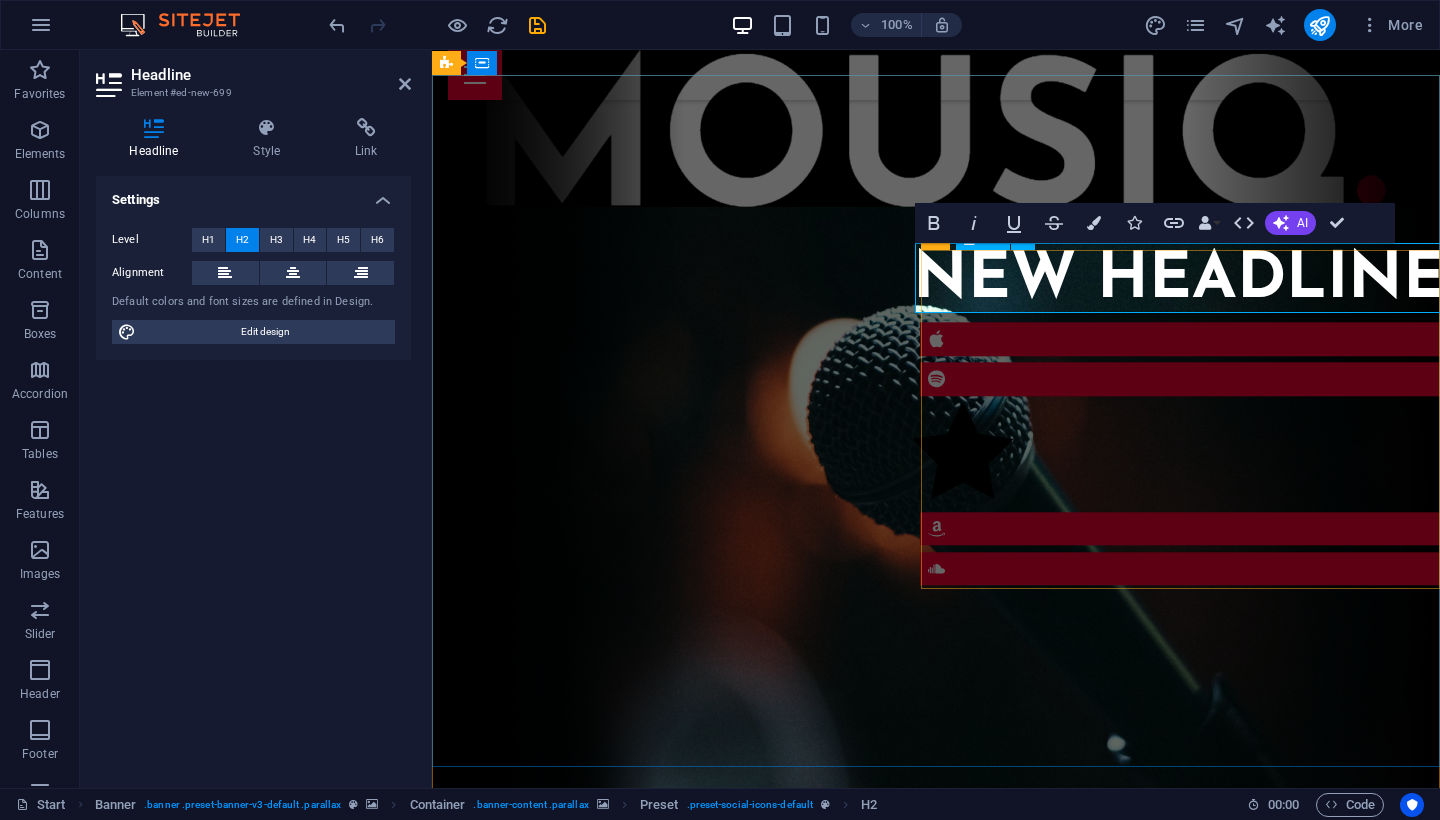 type 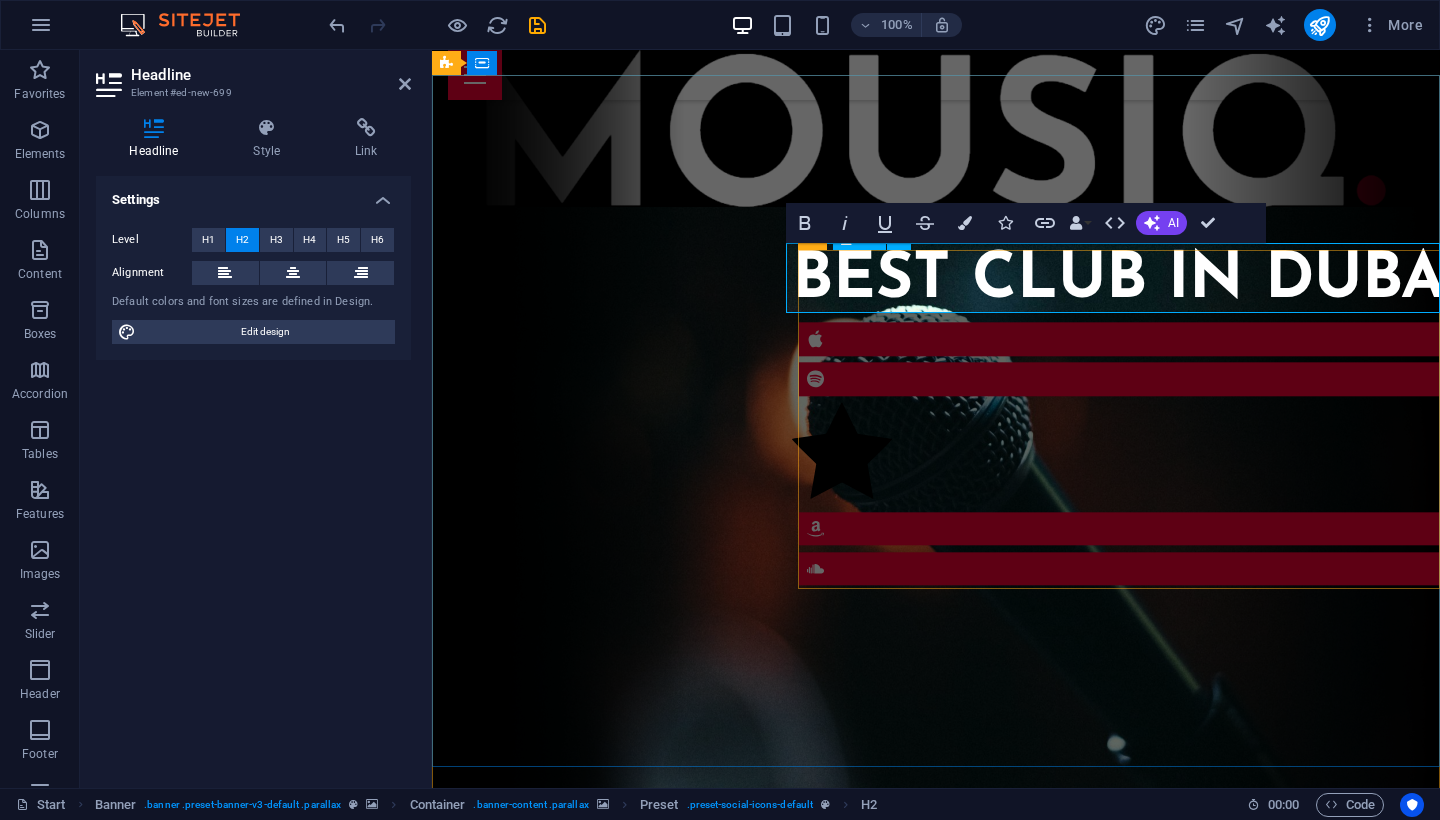 scroll, scrollTop: 0, scrollLeft: 7, axis: horizontal 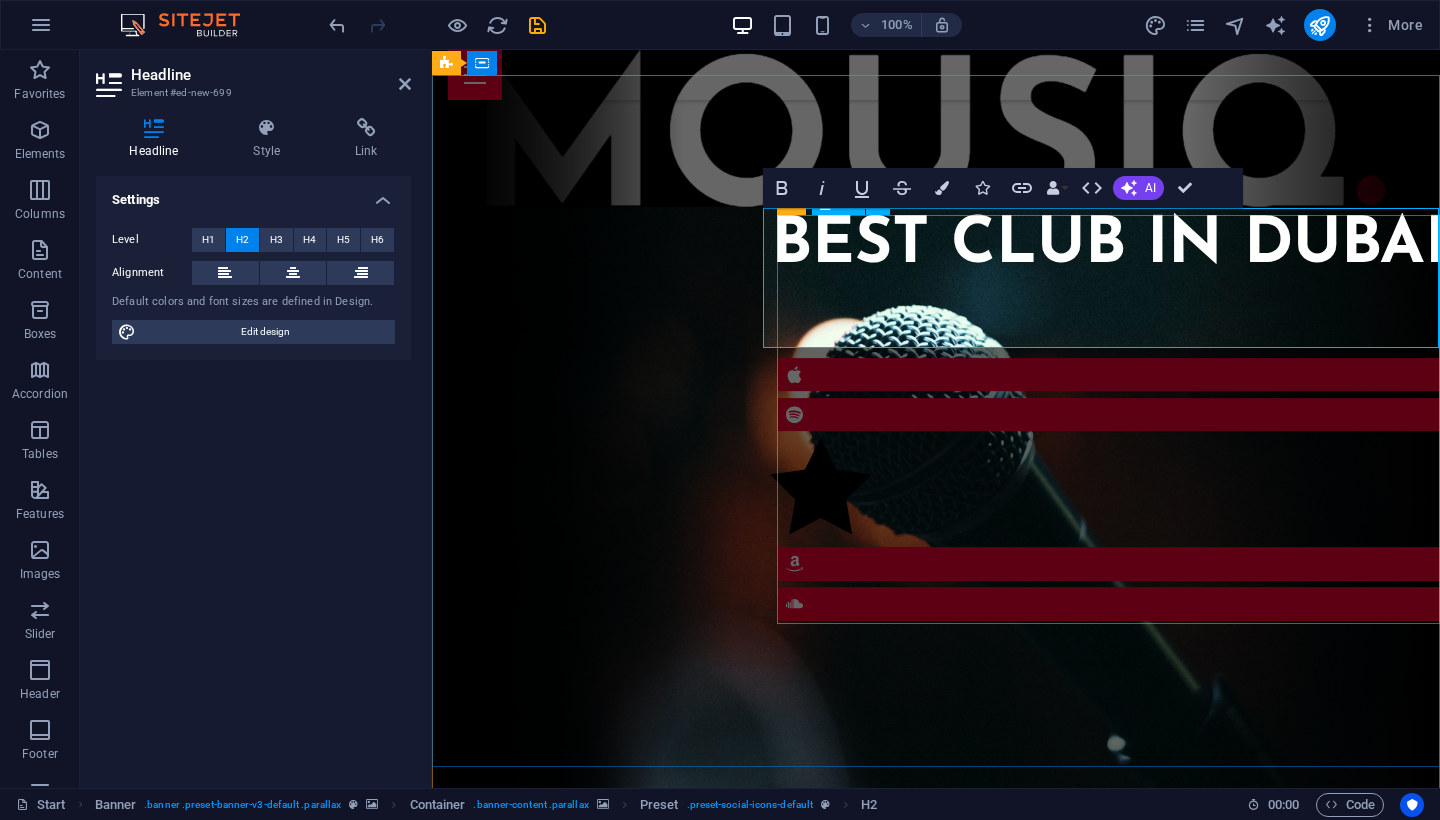 click on "best CLUB IN DUBAI" at bounding box center [1108, 281] 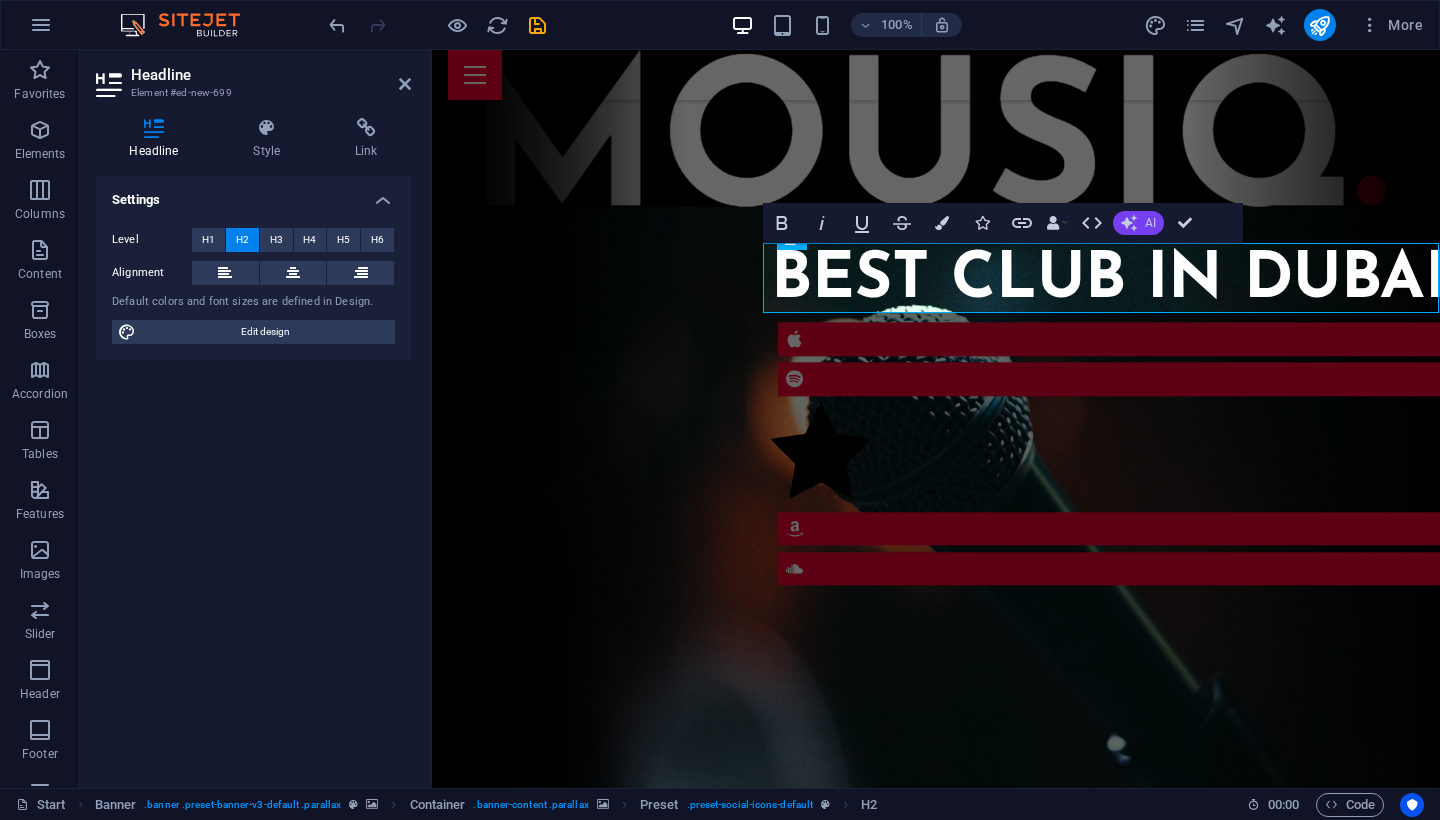 click 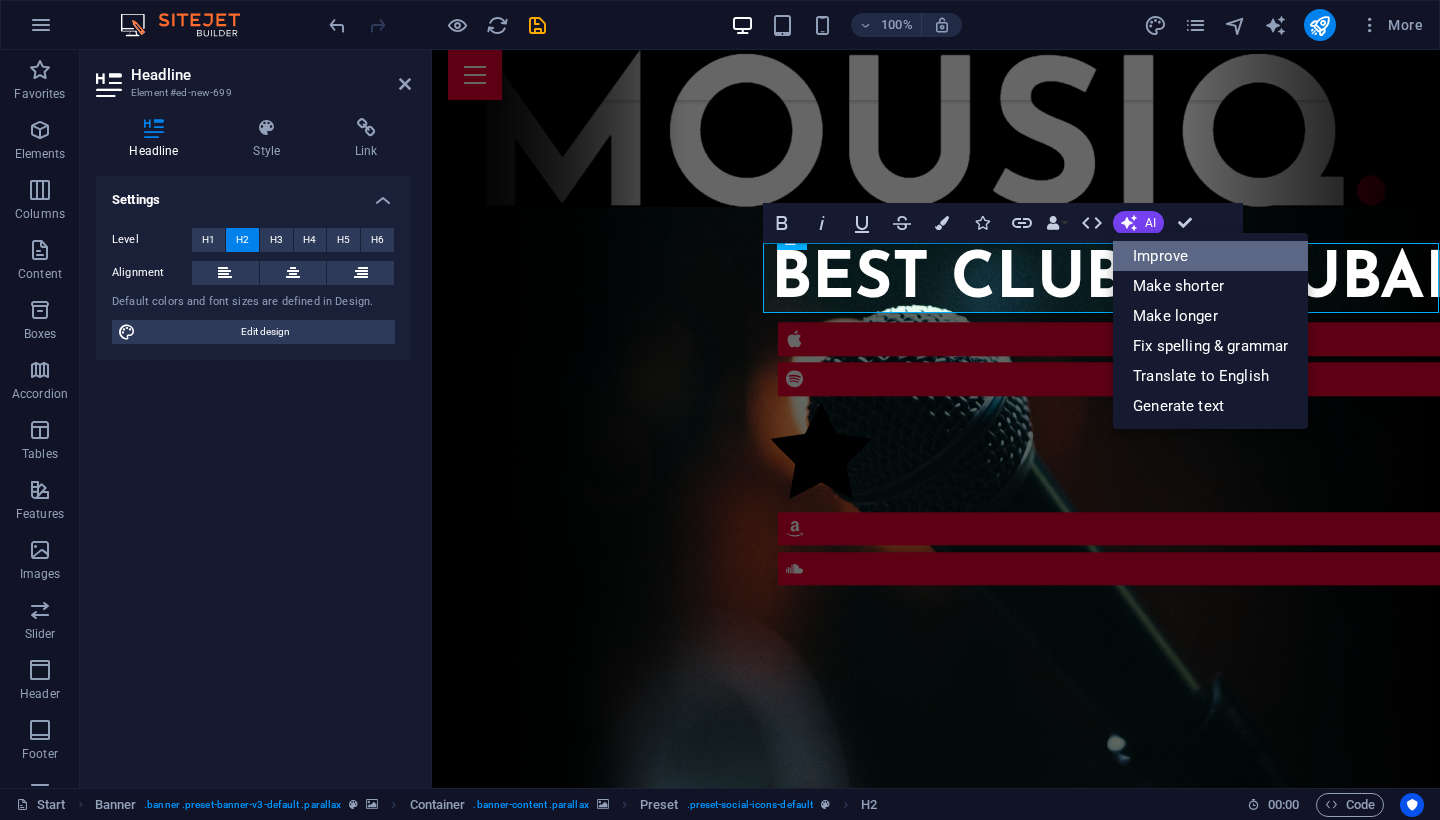 click on "Improve" at bounding box center (1210, 256) 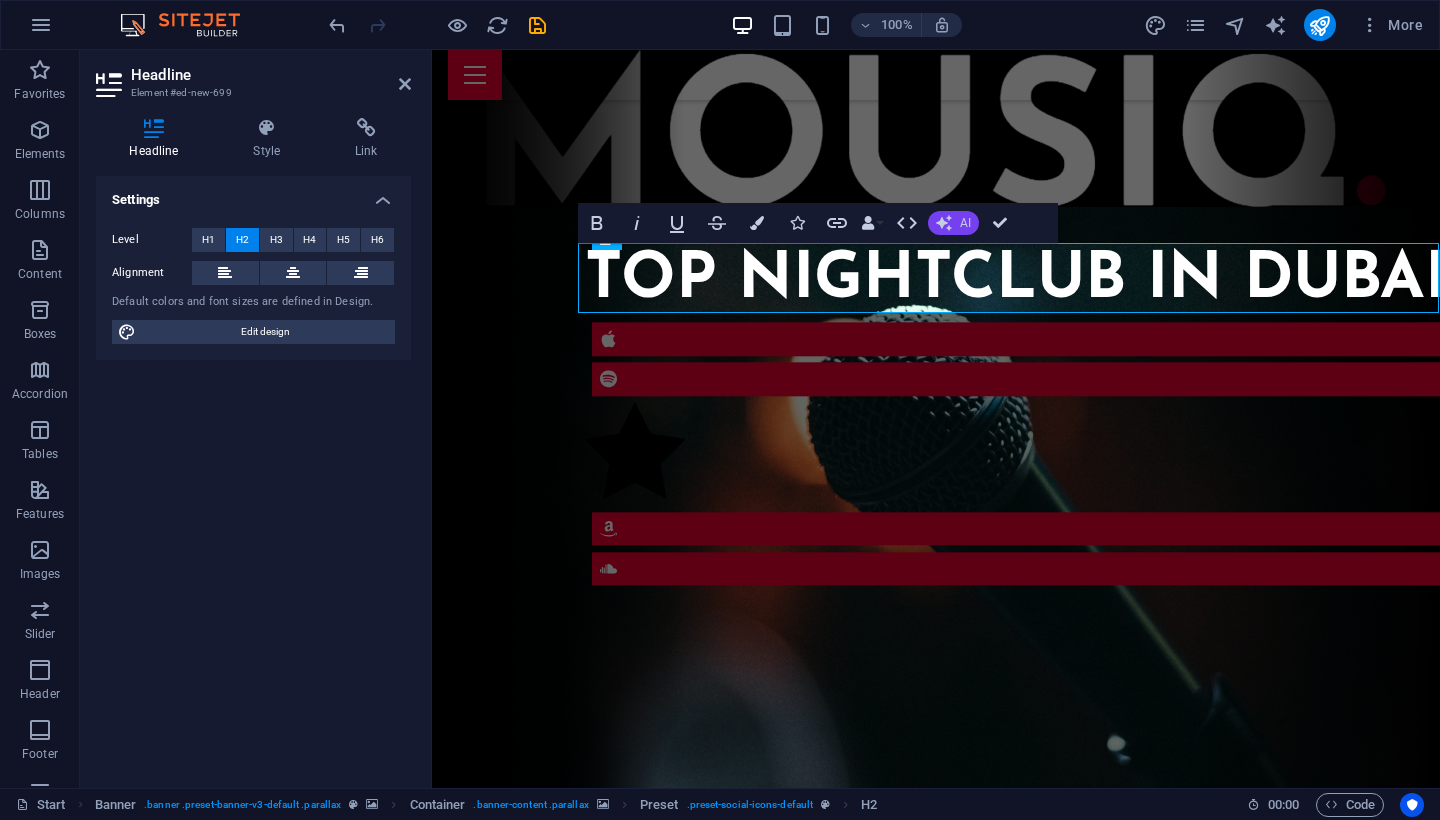 click on "AI" at bounding box center [953, 223] 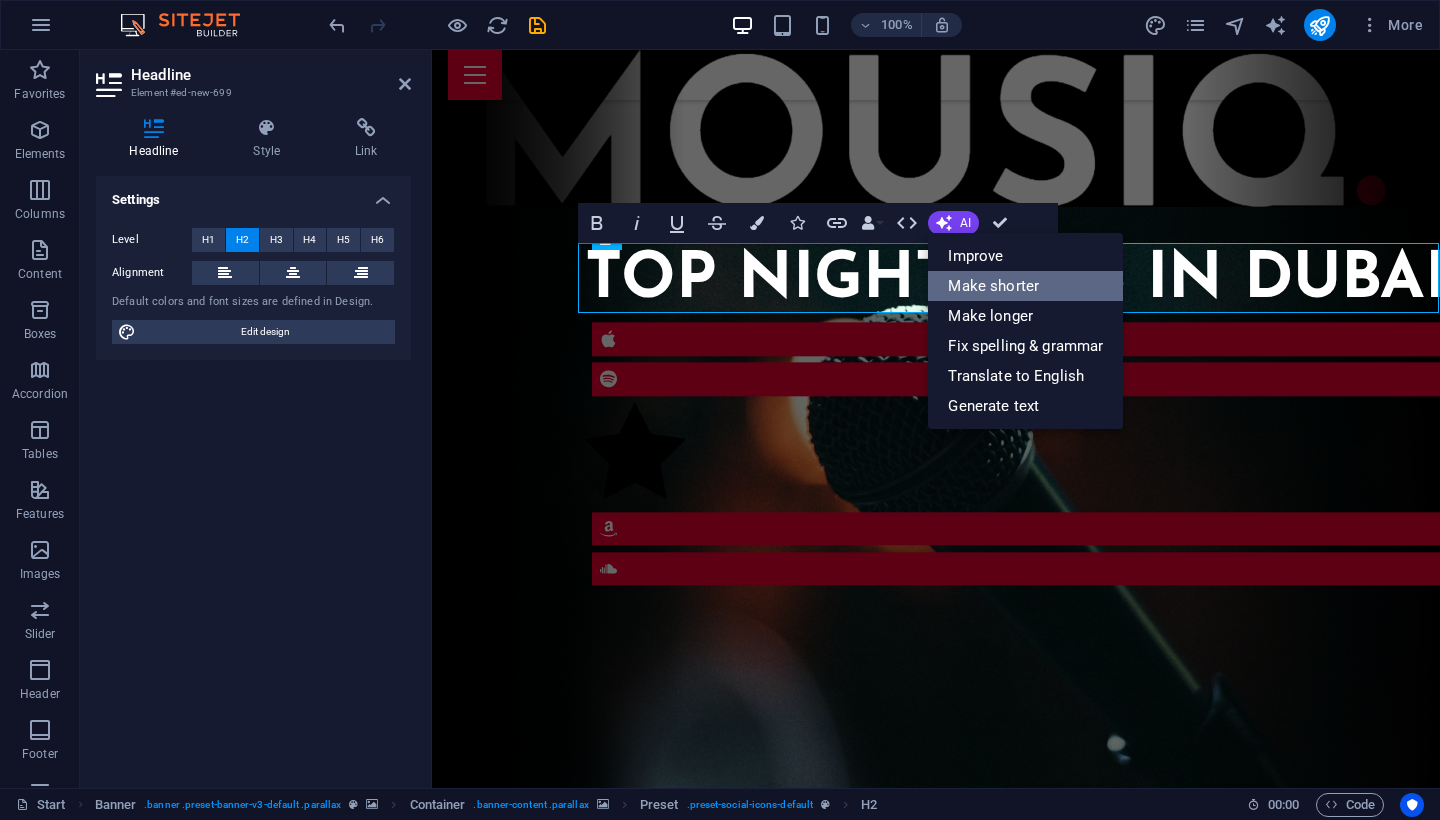 click on "Make shorter" at bounding box center (1025, 286) 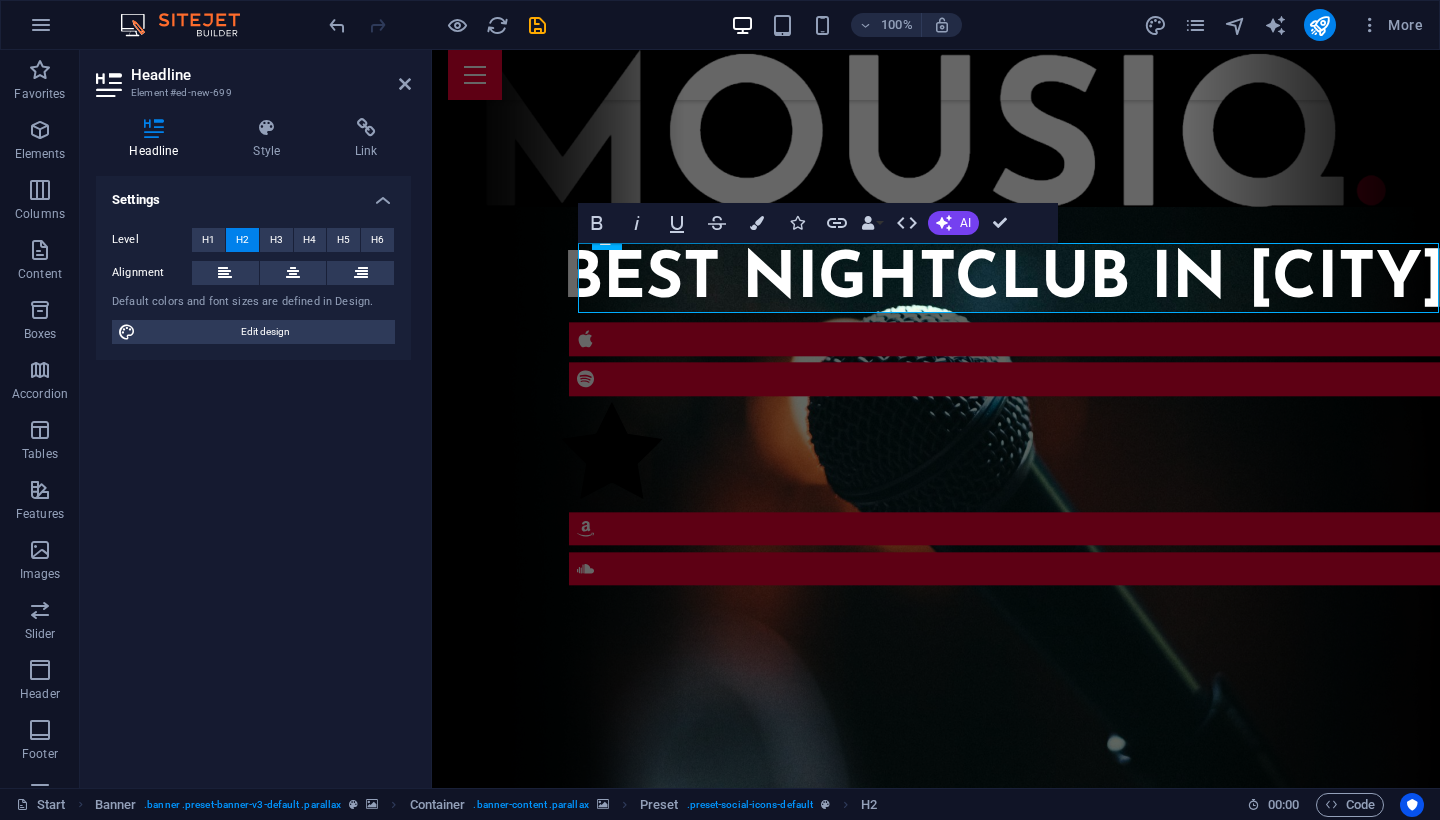 scroll, scrollTop: 0, scrollLeft: 6, axis: horizontal 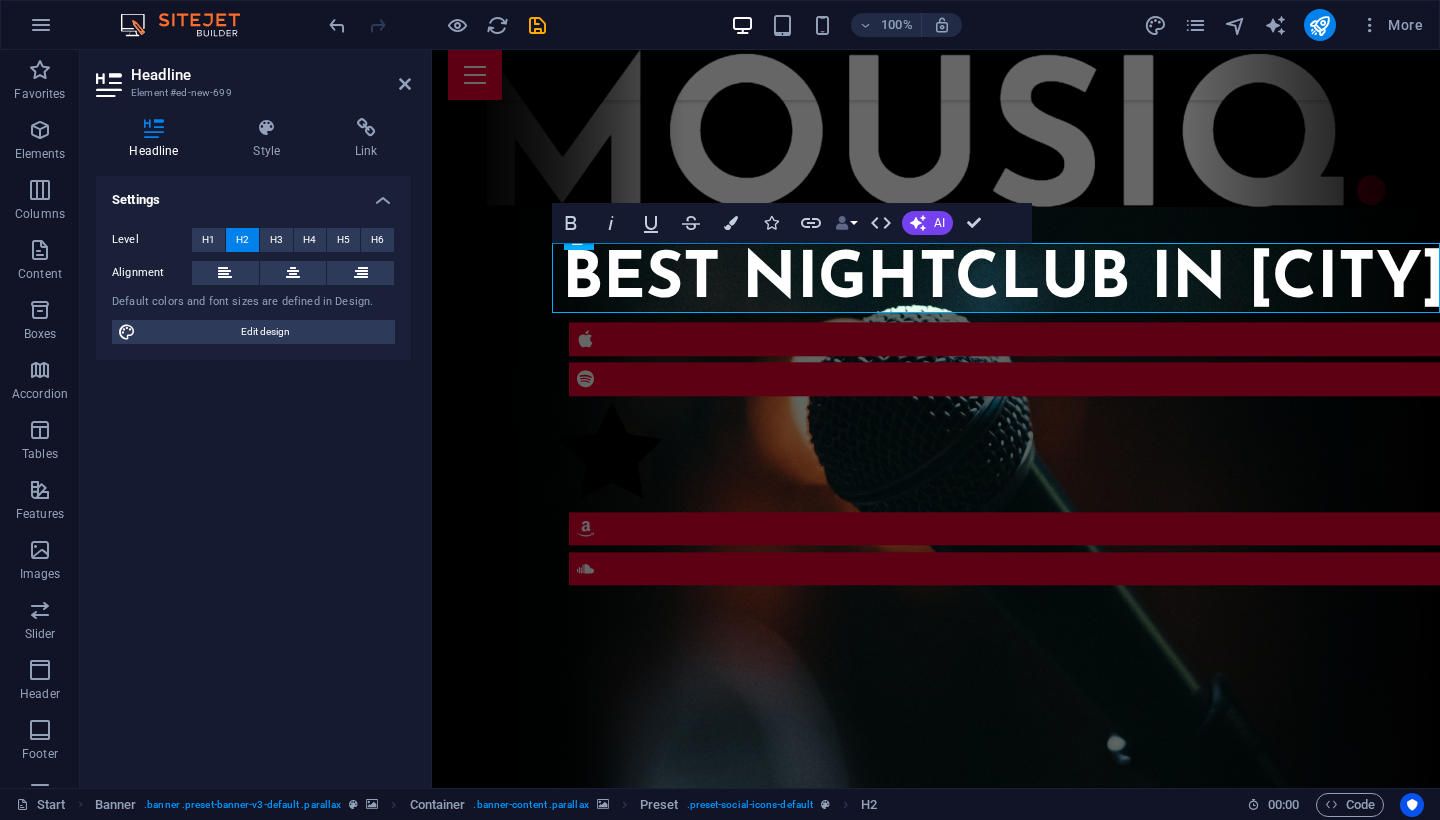 click on "Data Bindings" at bounding box center (846, 223) 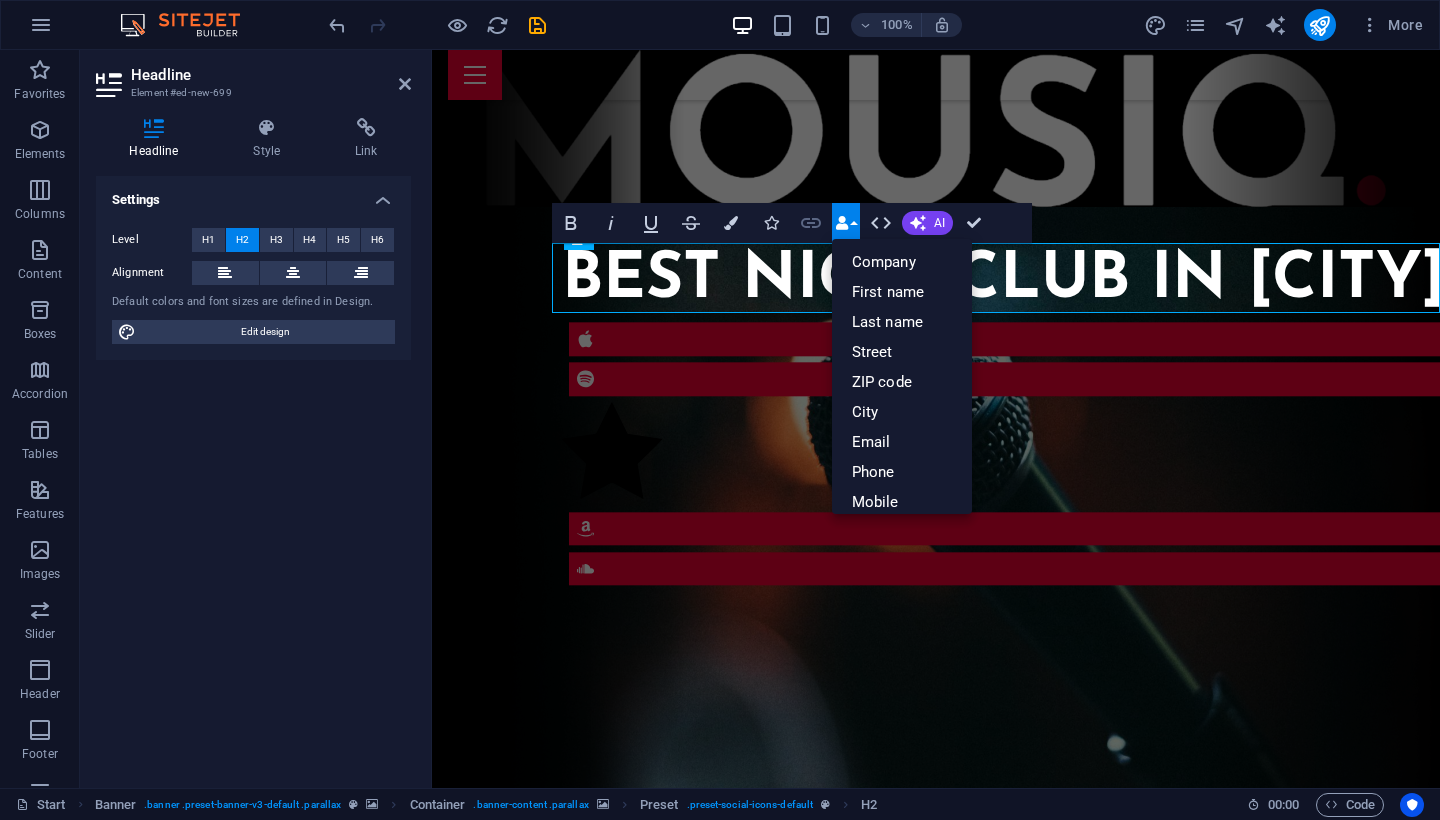 click 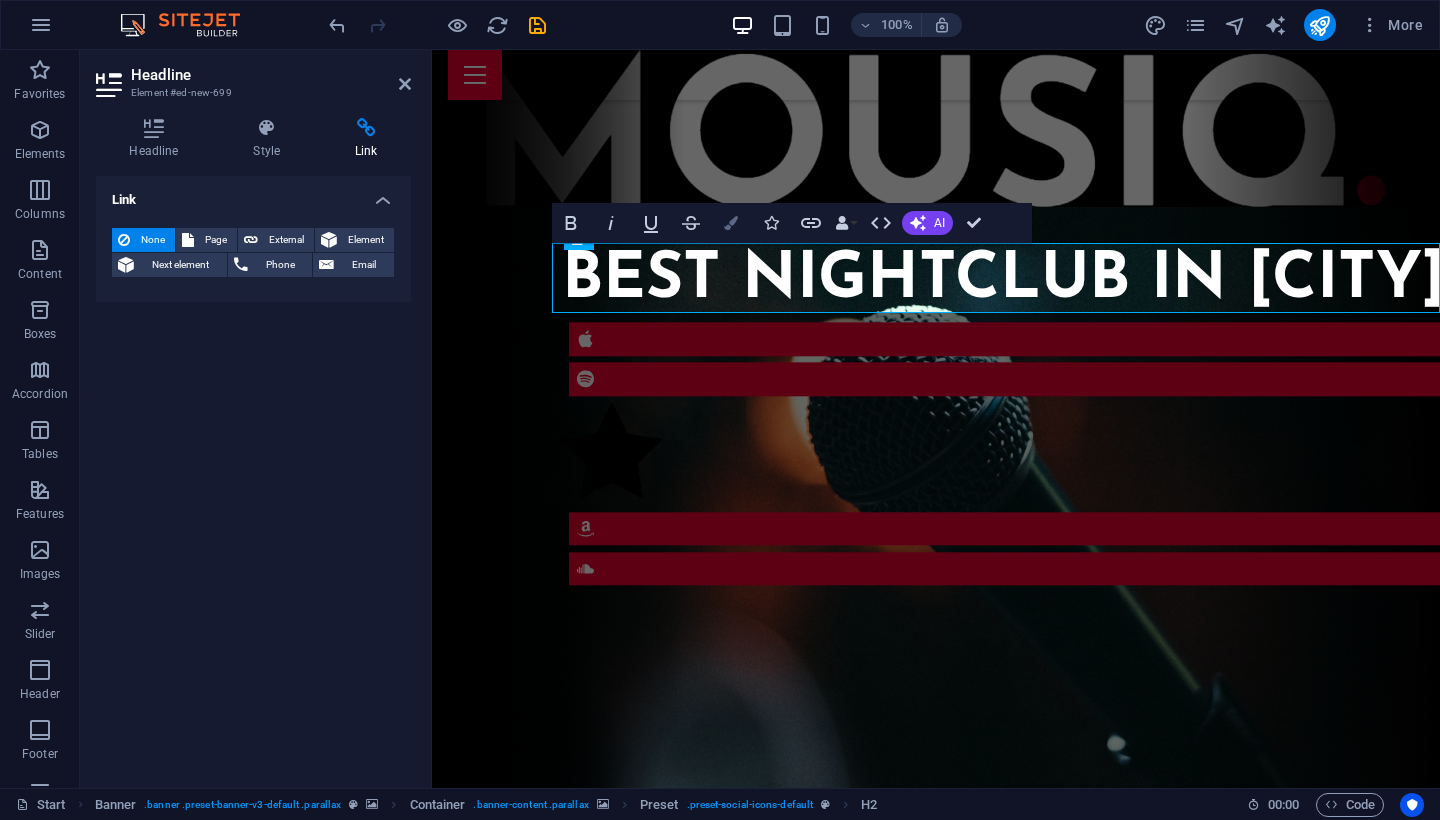 click at bounding box center (731, 223) 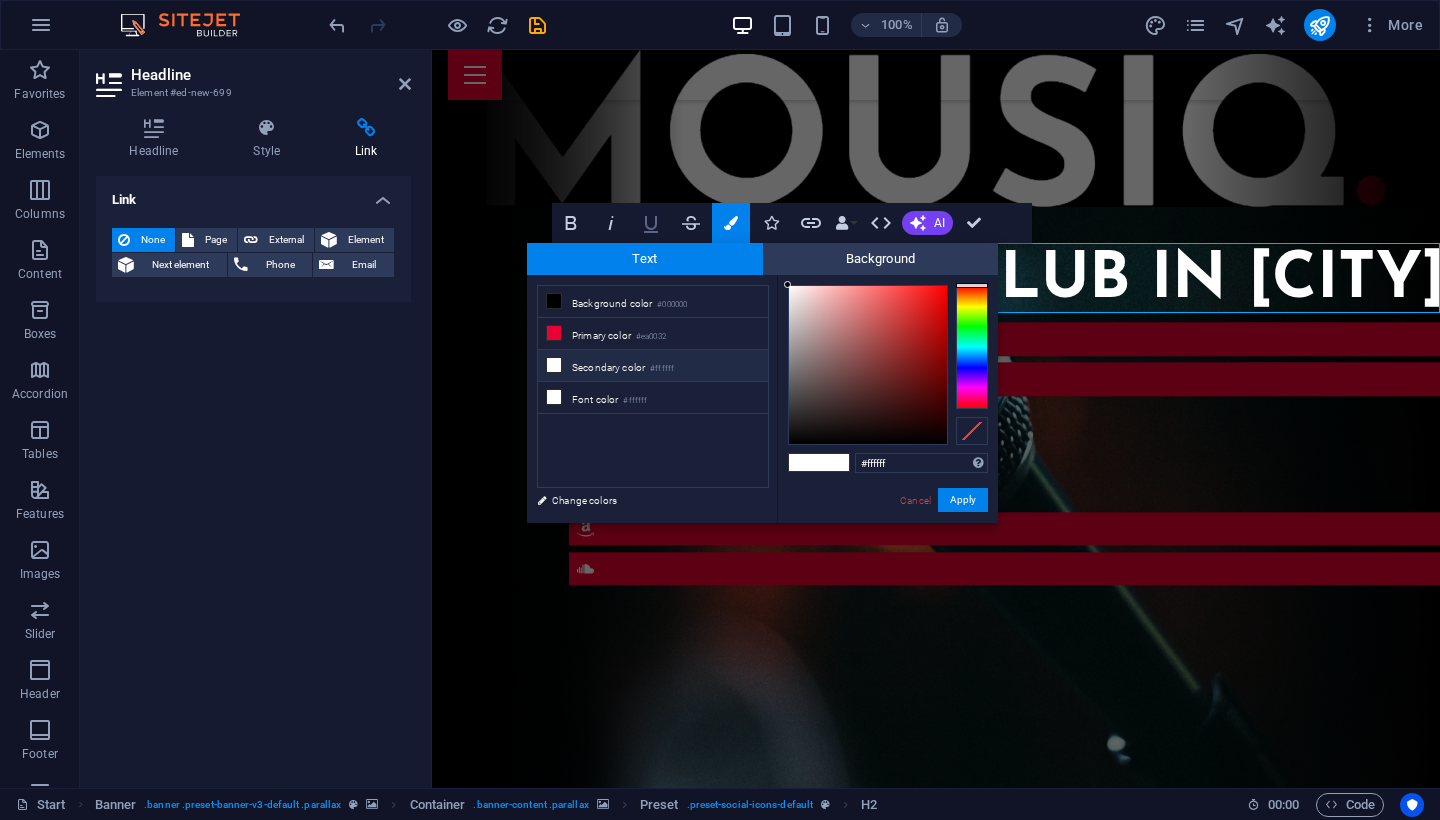 click 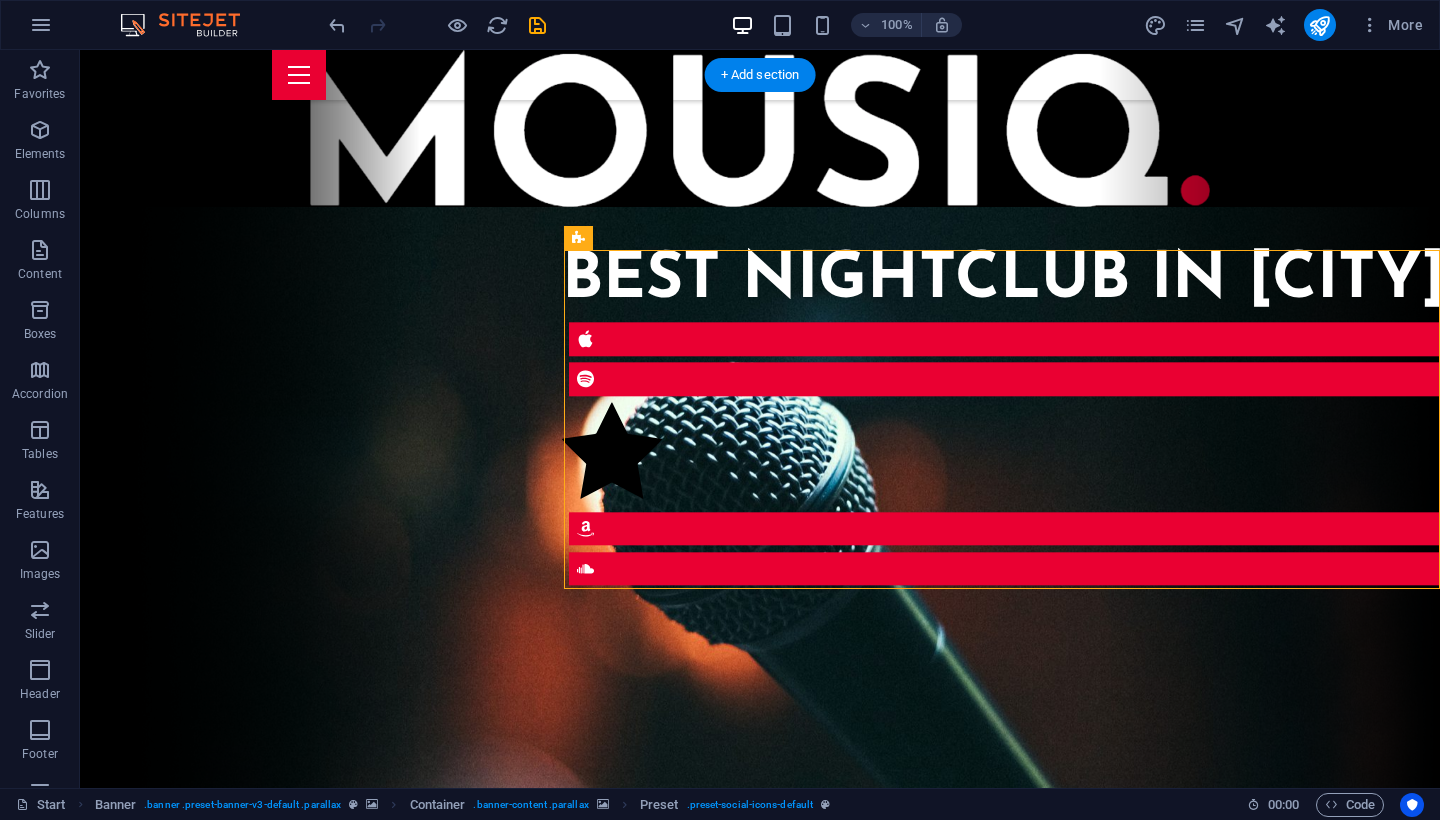drag, startPoint x: 652, startPoint y: 289, endPoint x: 513, endPoint y: 176, distance: 179.13683 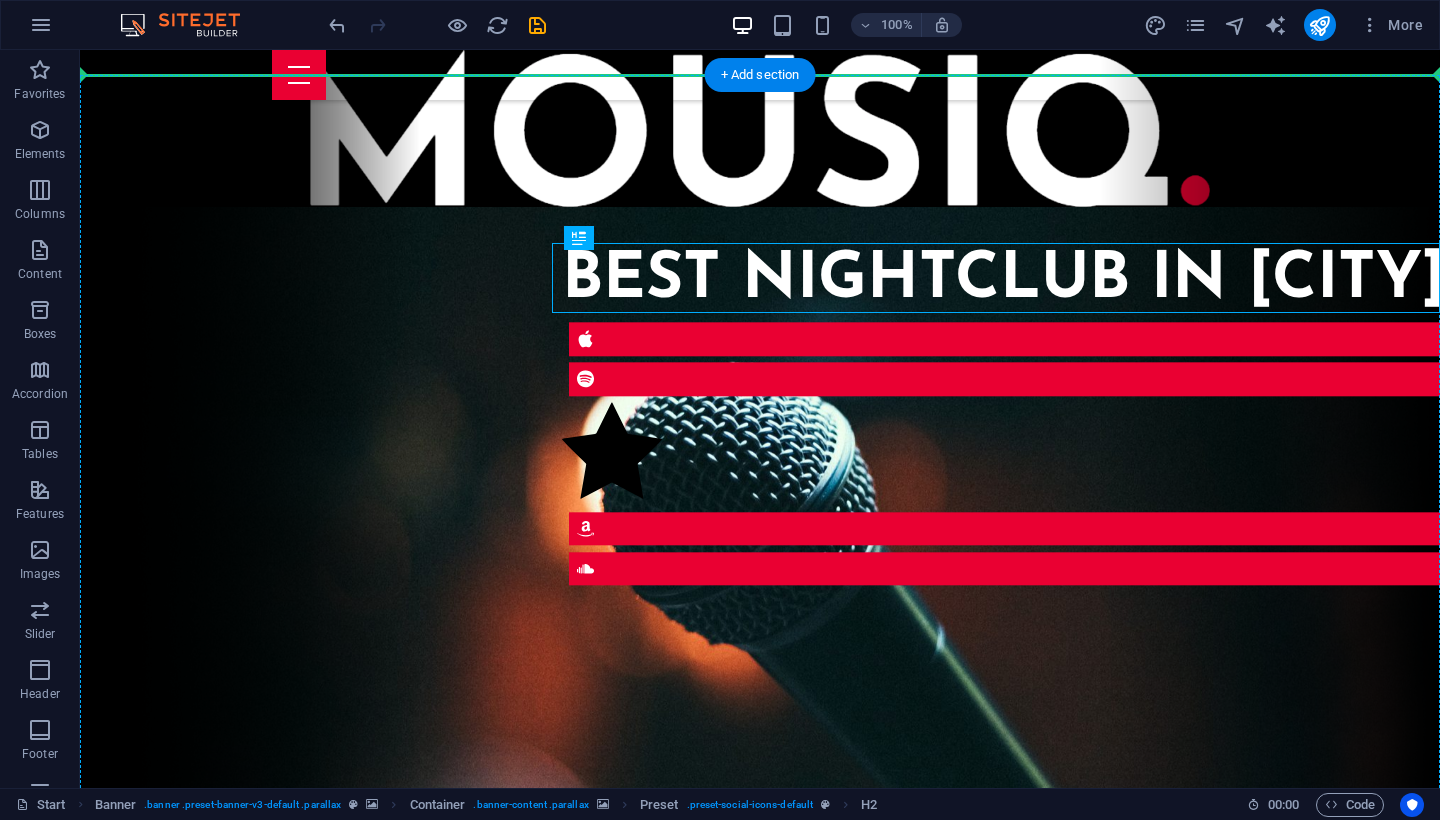drag, startPoint x: 610, startPoint y: 274, endPoint x: 459, endPoint y: 102, distance: 228.8777 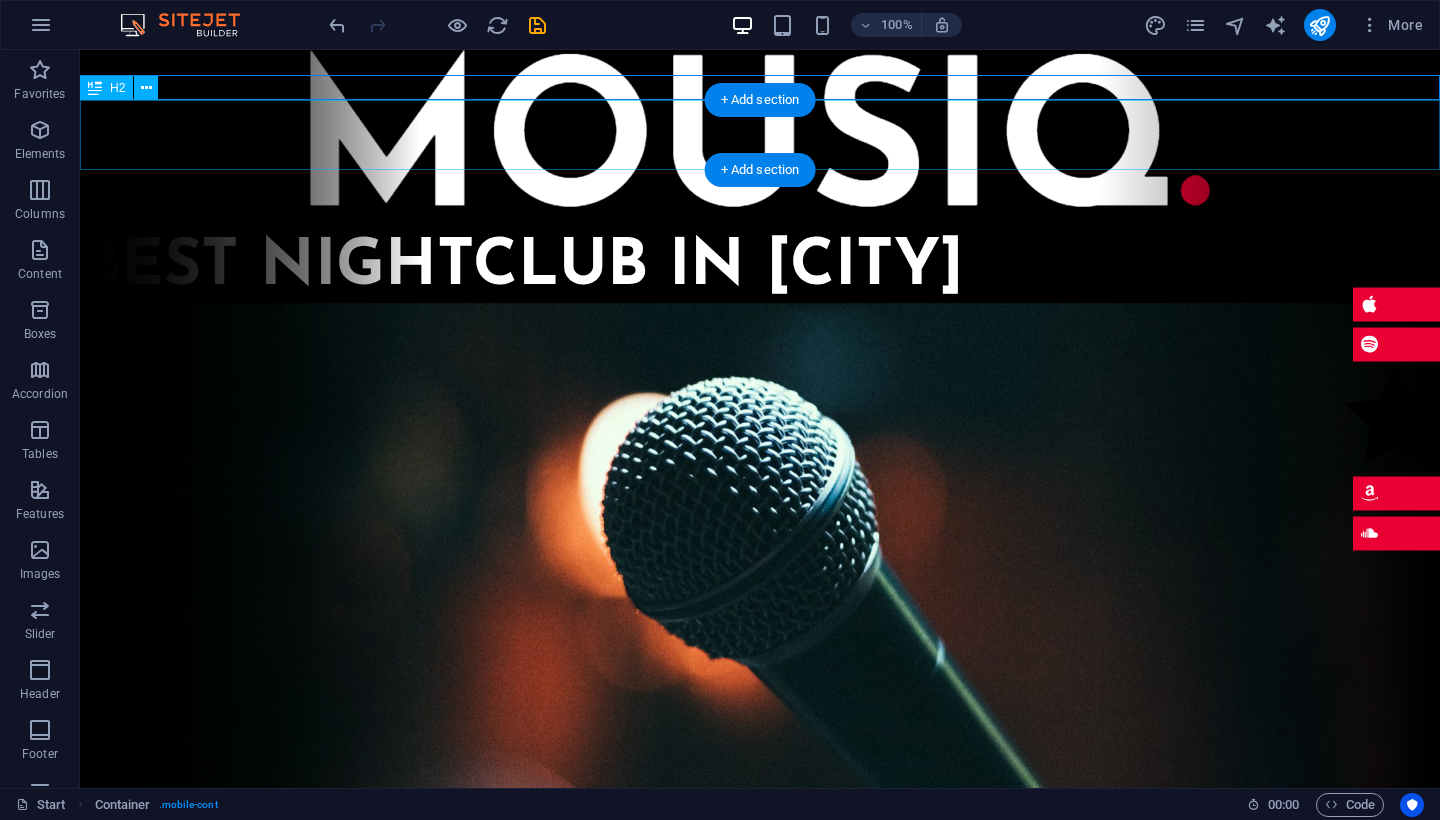 click on "Best Nightclub in [CITY]" at bounding box center [760, 268] 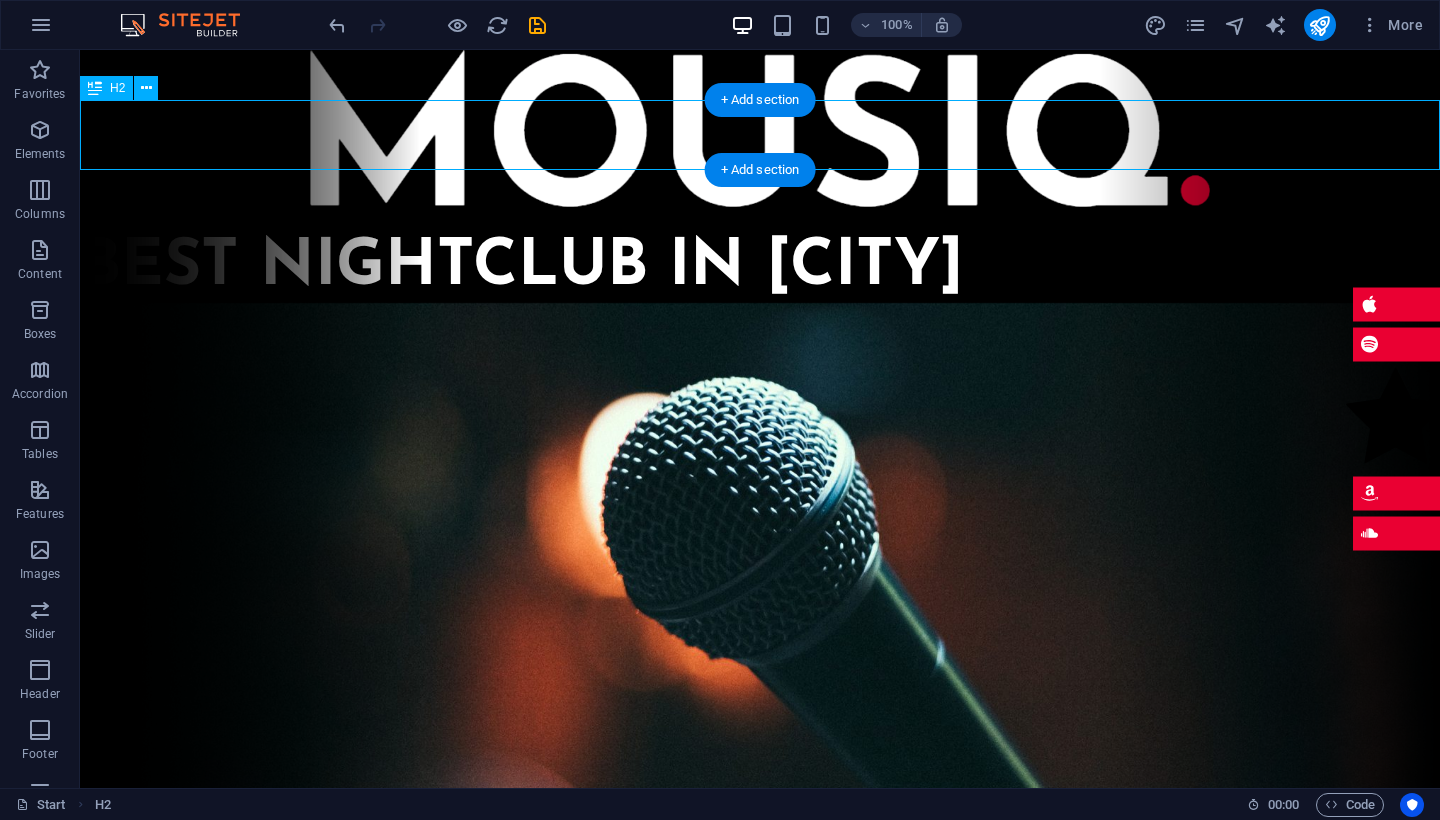 click on "Best Nightclub in [CITY]" at bounding box center [760, 268] 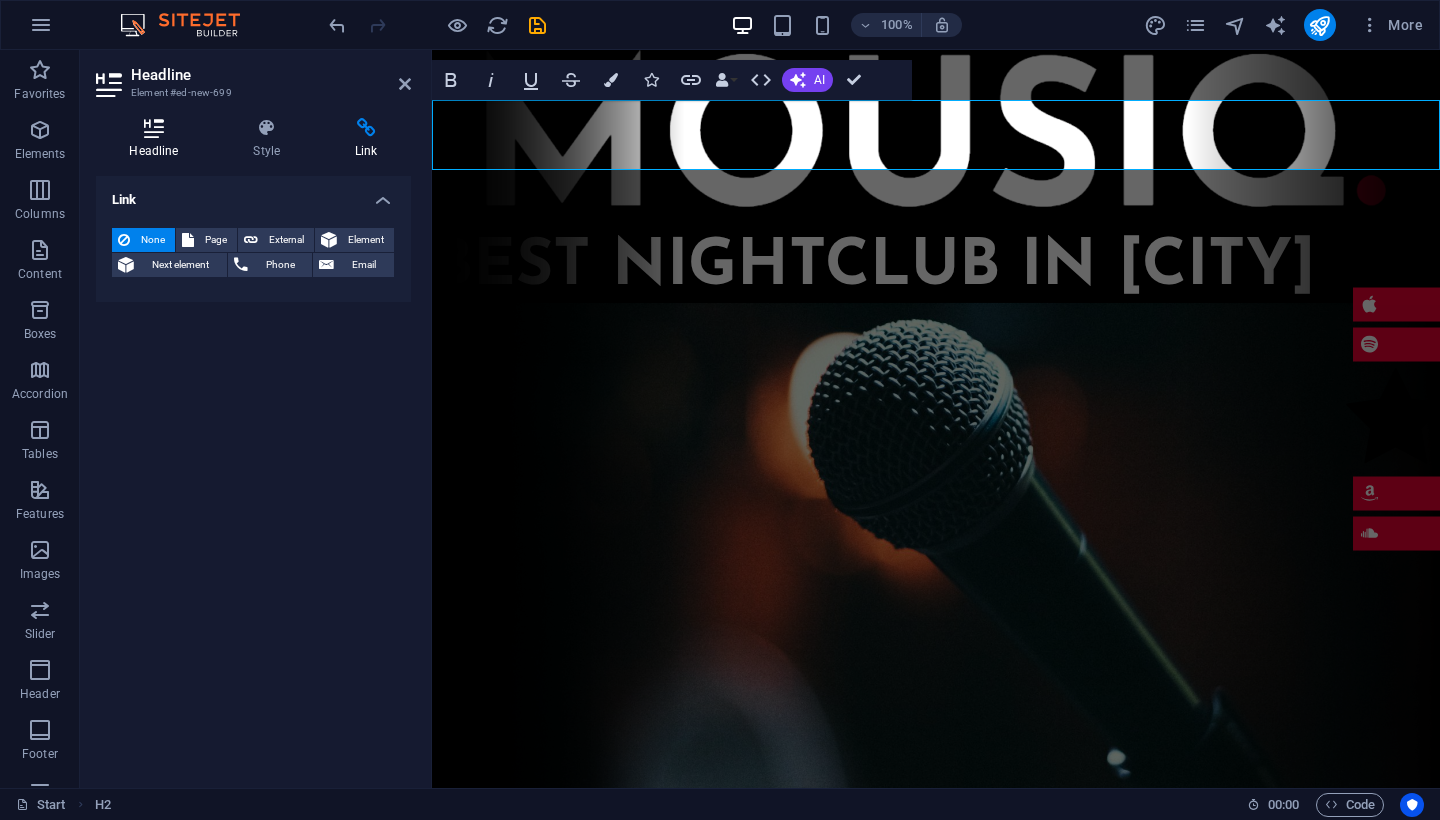 click on "Headline" at bounding box center [158, 139] 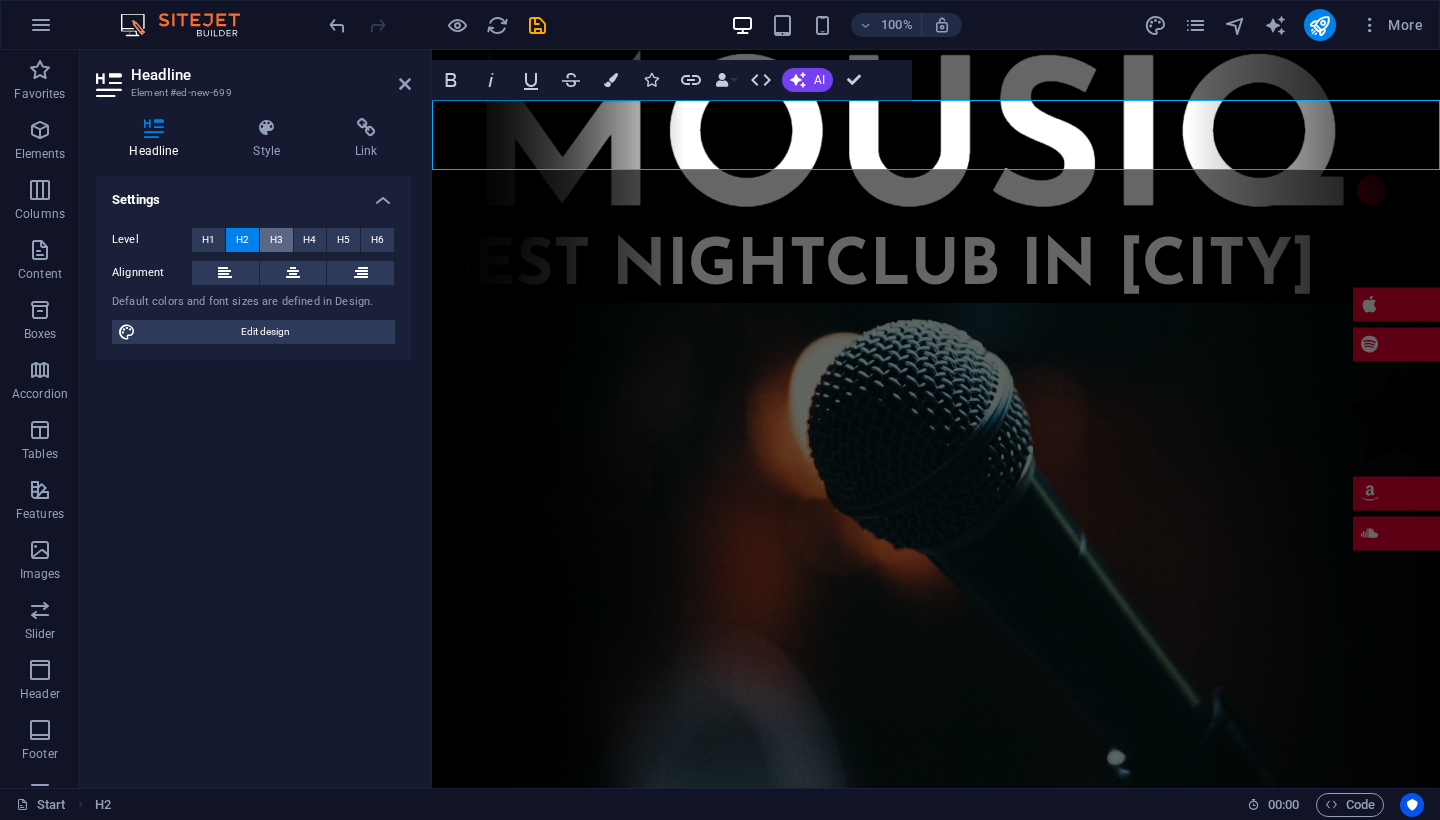 click on "H3" at bounding box center (276, 240) 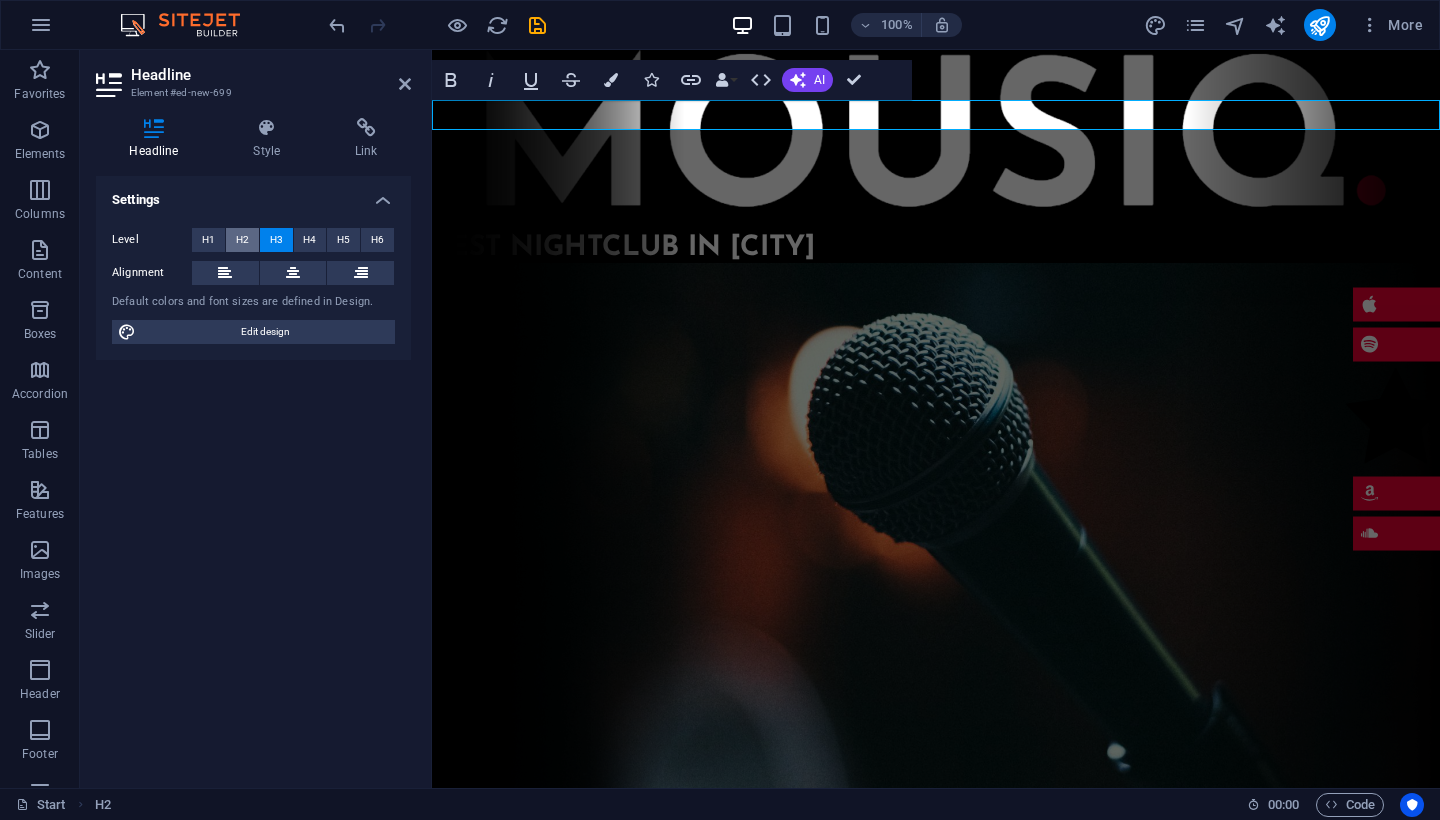 click on "H2" at bounding box center (242, 240) 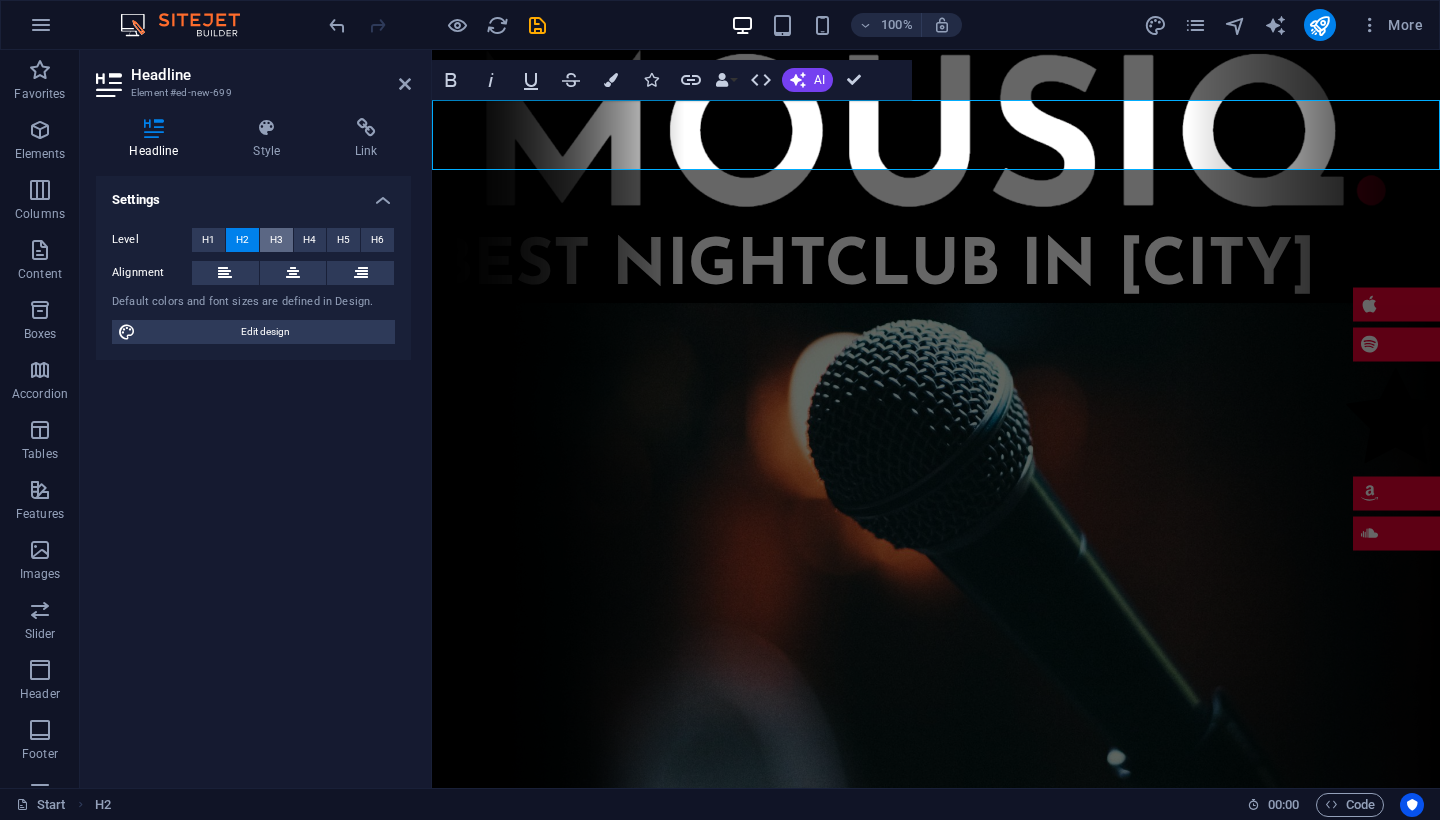 click on "H3" at bounding box center (276, 240) 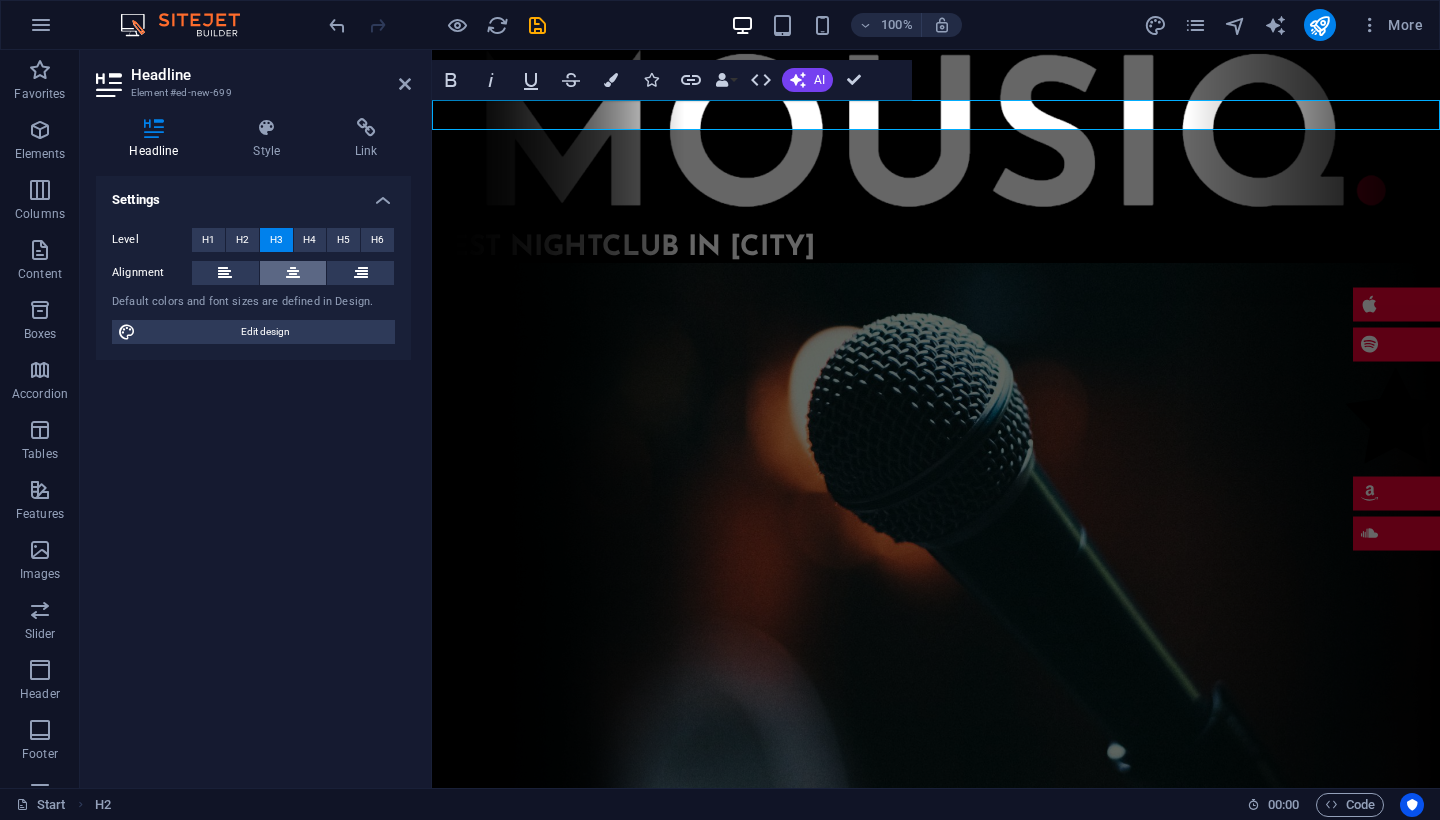 click at bounding box center (293, 273) 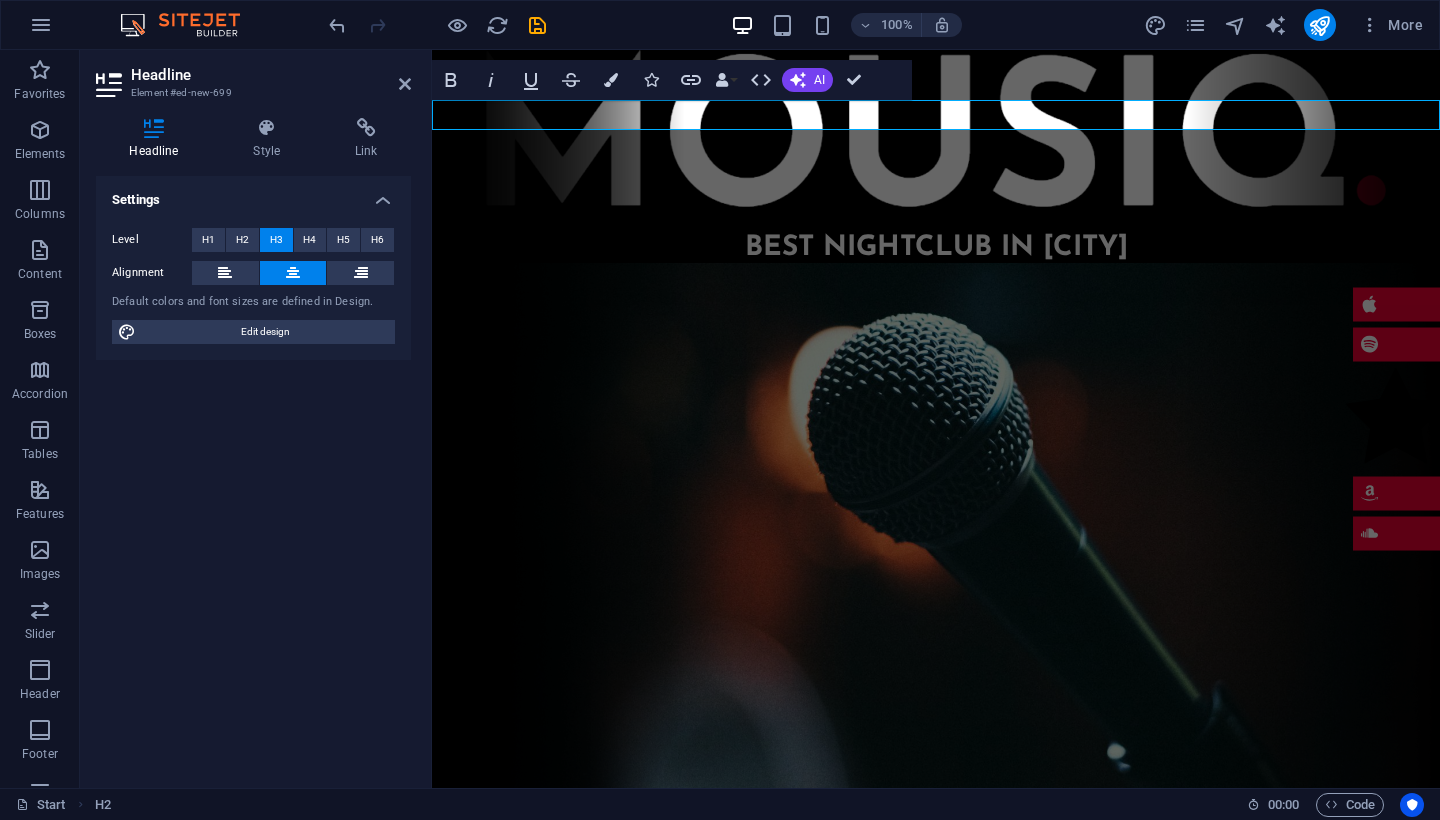 click at bounding box center (936, 1324) 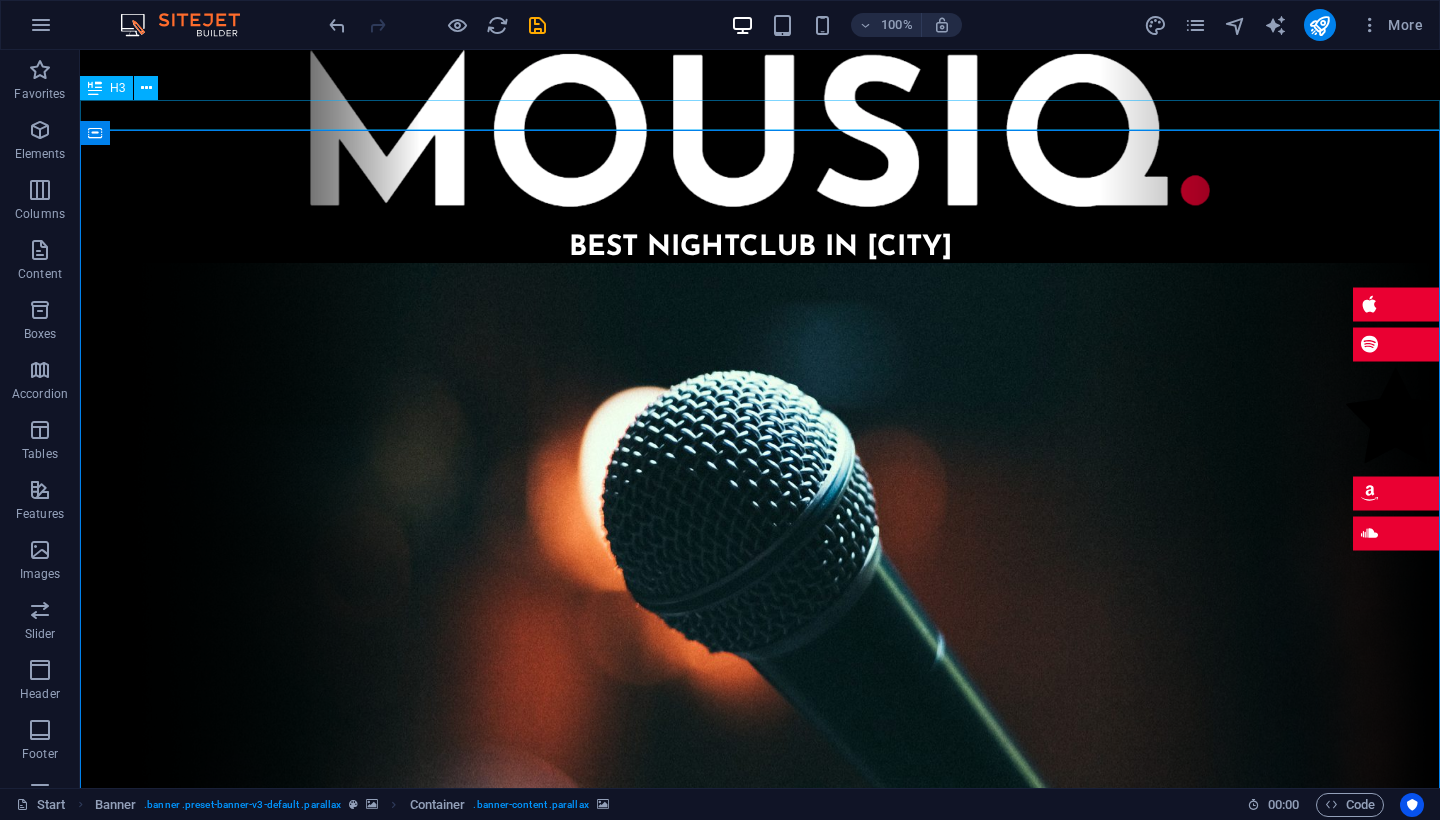 click on "Best Nightclub in [CITY]" at bounding box center (760, 248) 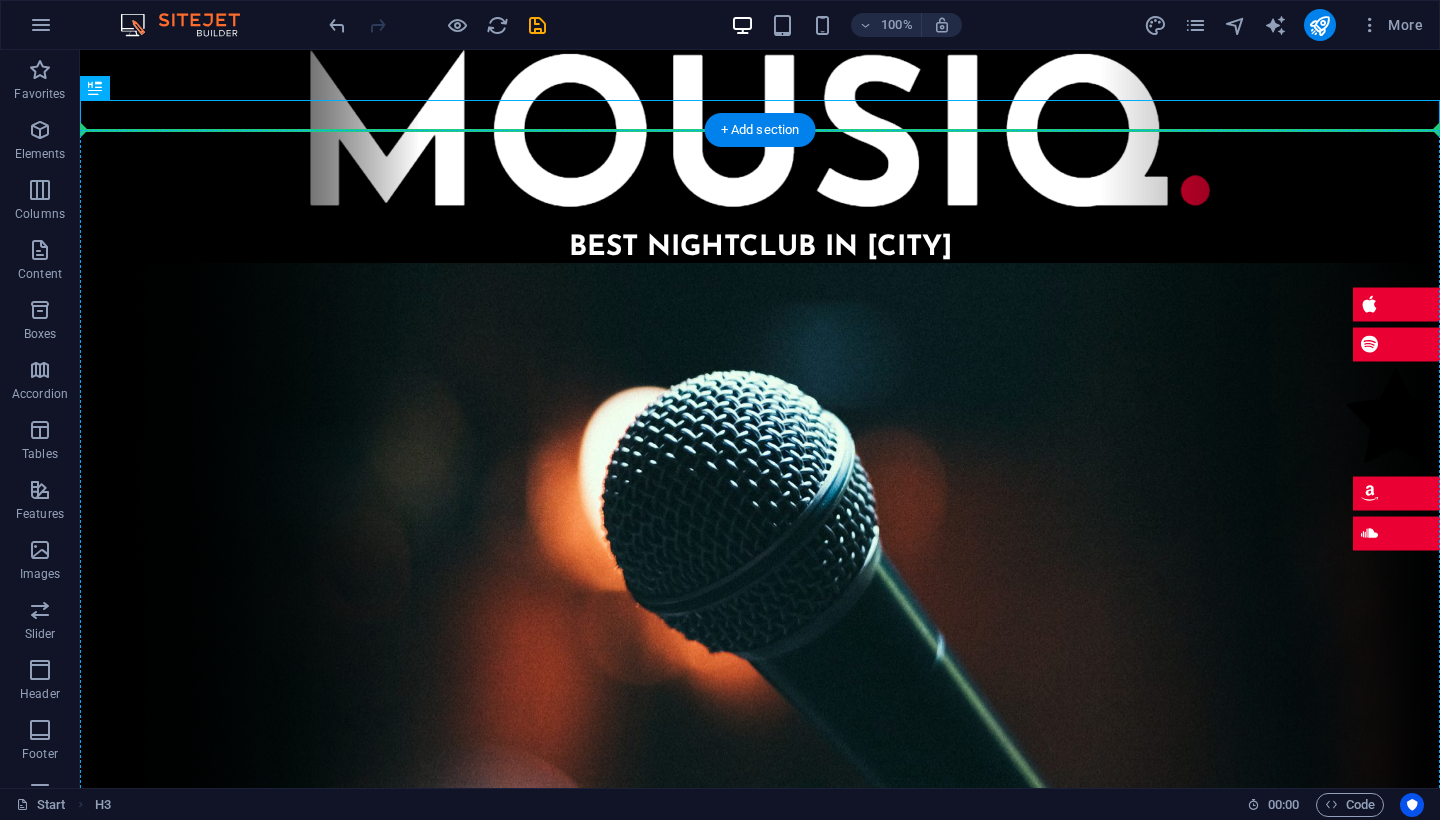 drag, startPoint x: 685, startPoint y: 114, endPoint x: 690, endPoint y: 149, distance: 35.35534 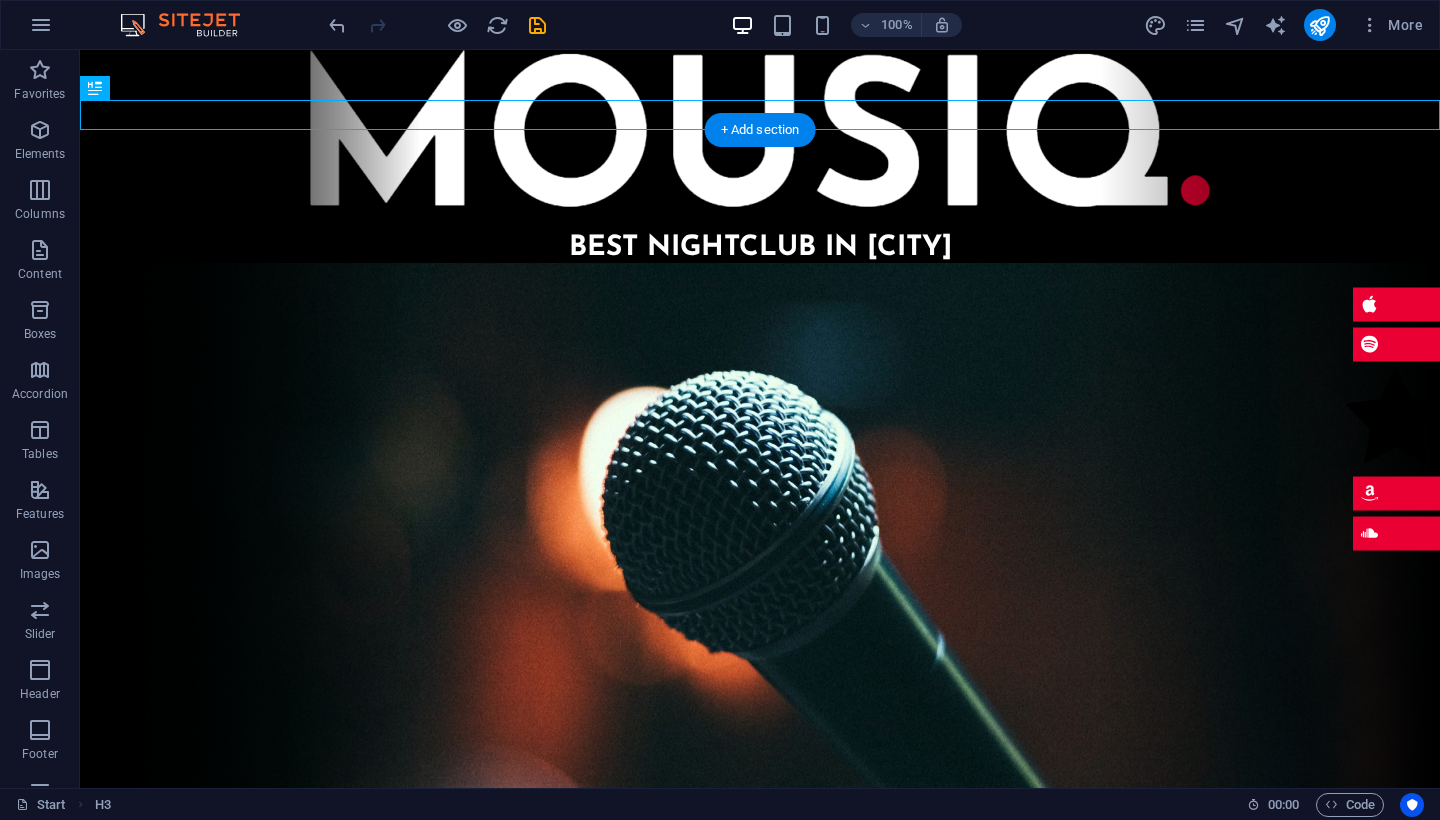 scroll, scrollTop: 0, scrollLeft: 0, axis: both 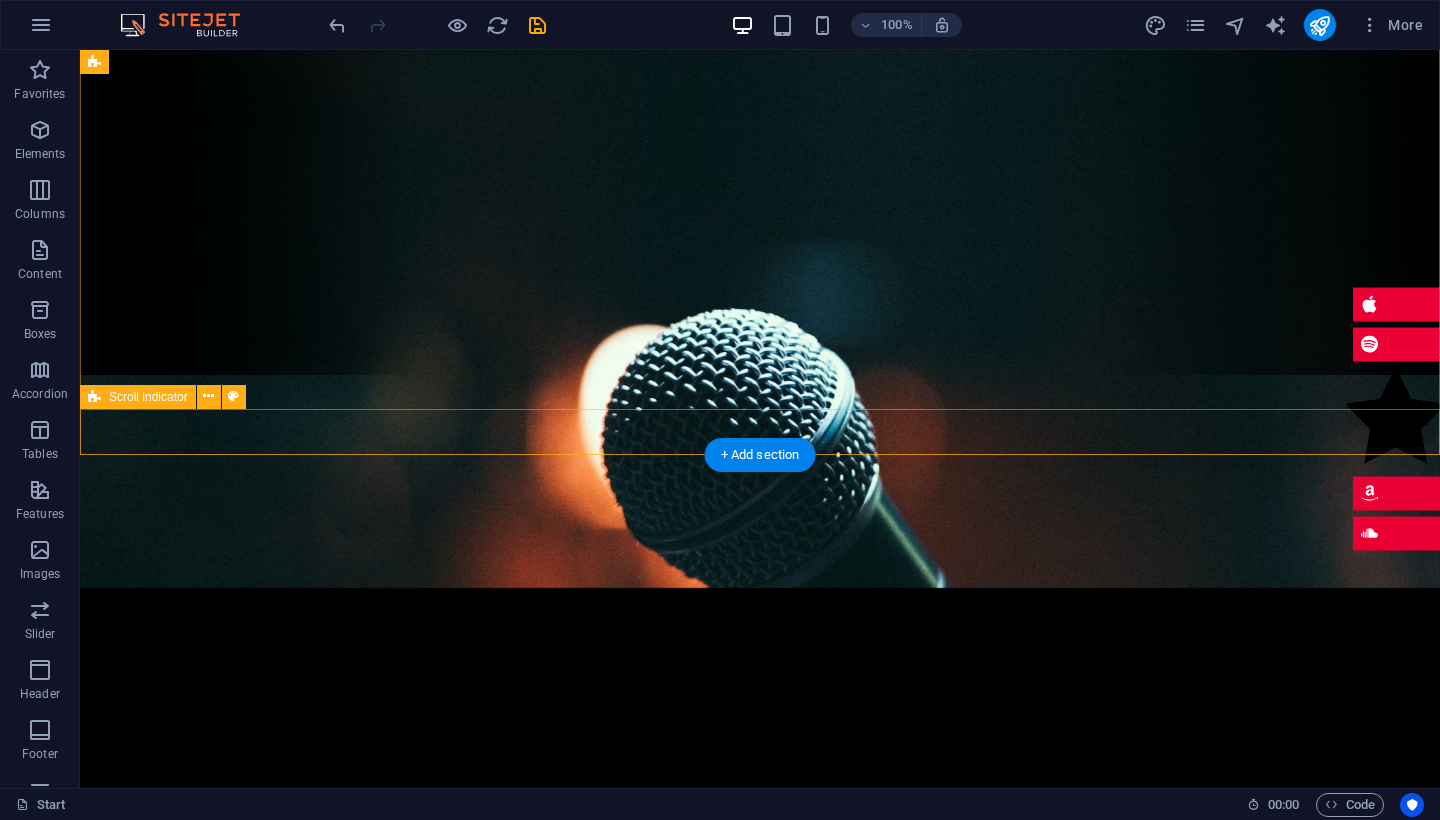 click at bounding box center [760, 1546] 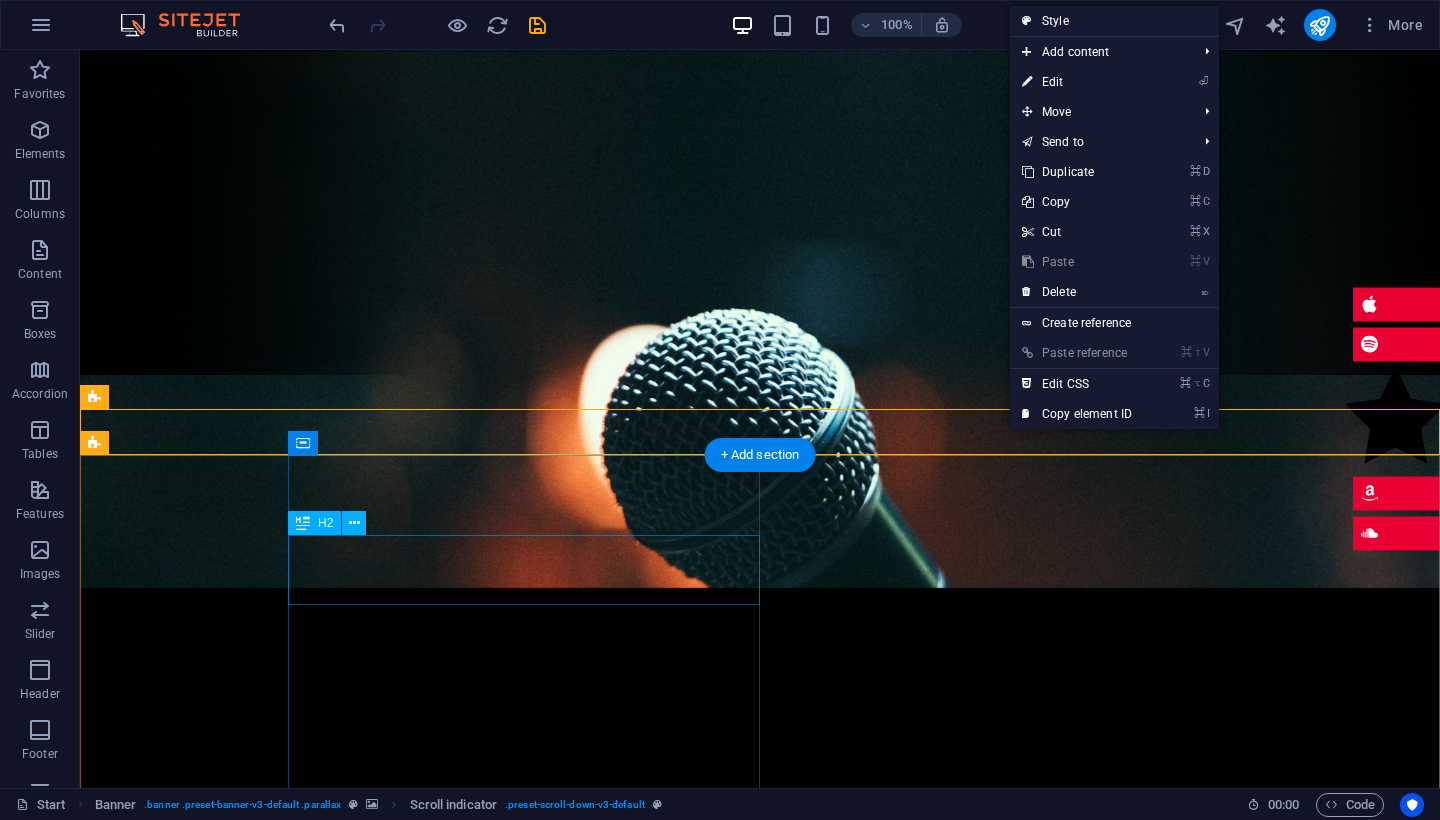 click on "About me ." at bounding box center [864, 1685] 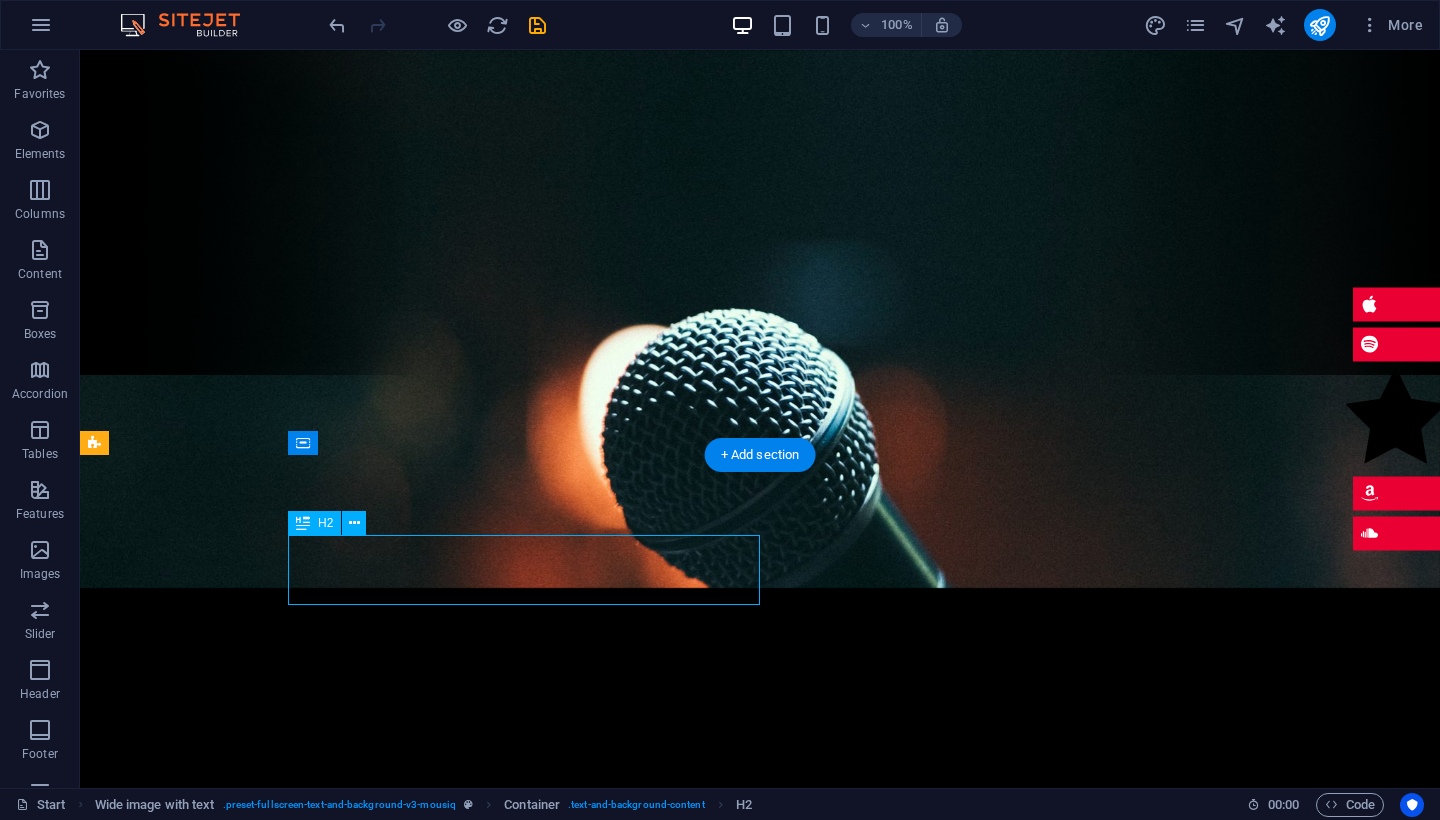 click on "About me ." at bounding box center [864, 1685] 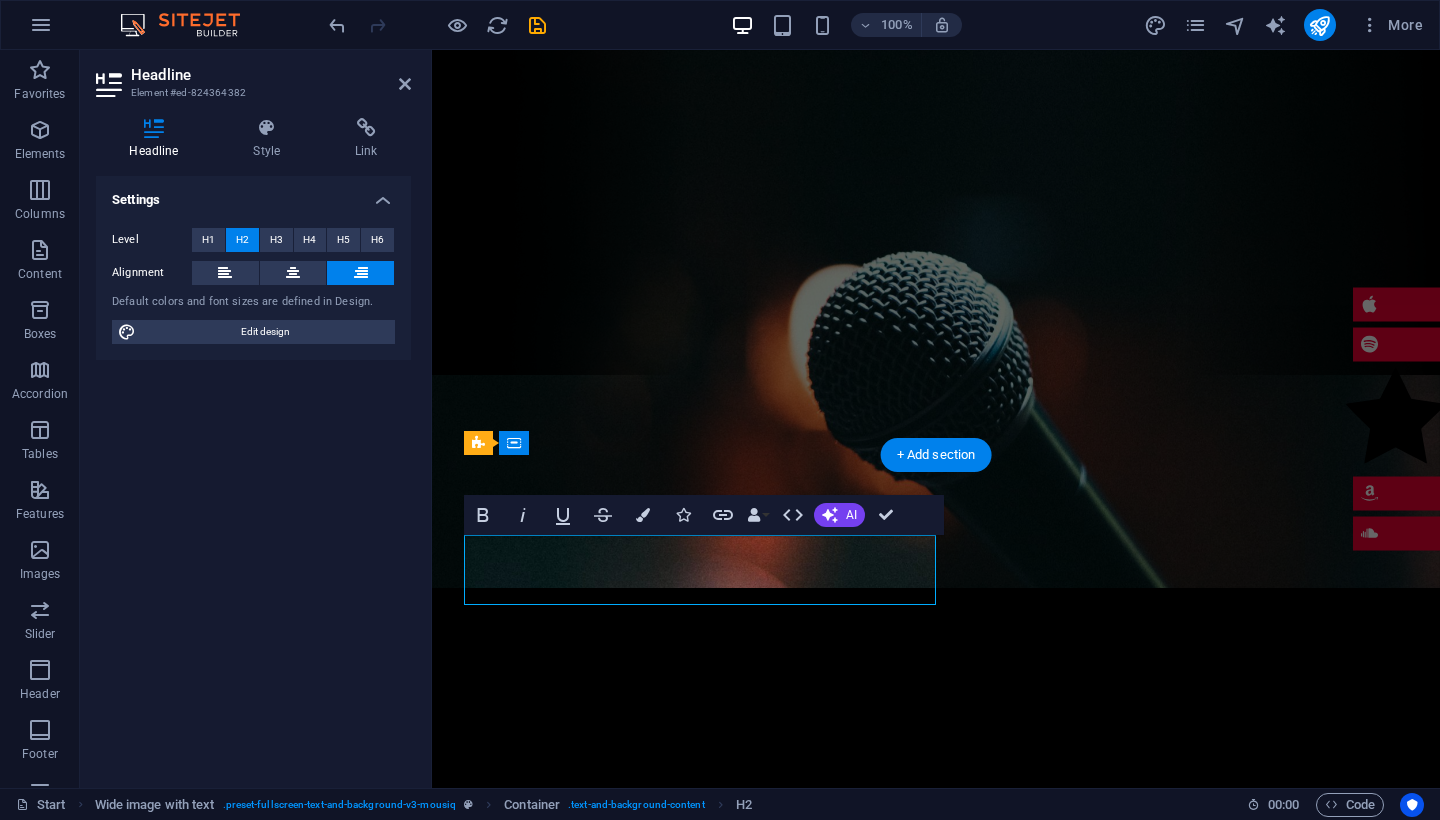 click on "About me ." at bounding box center (952, 1685) 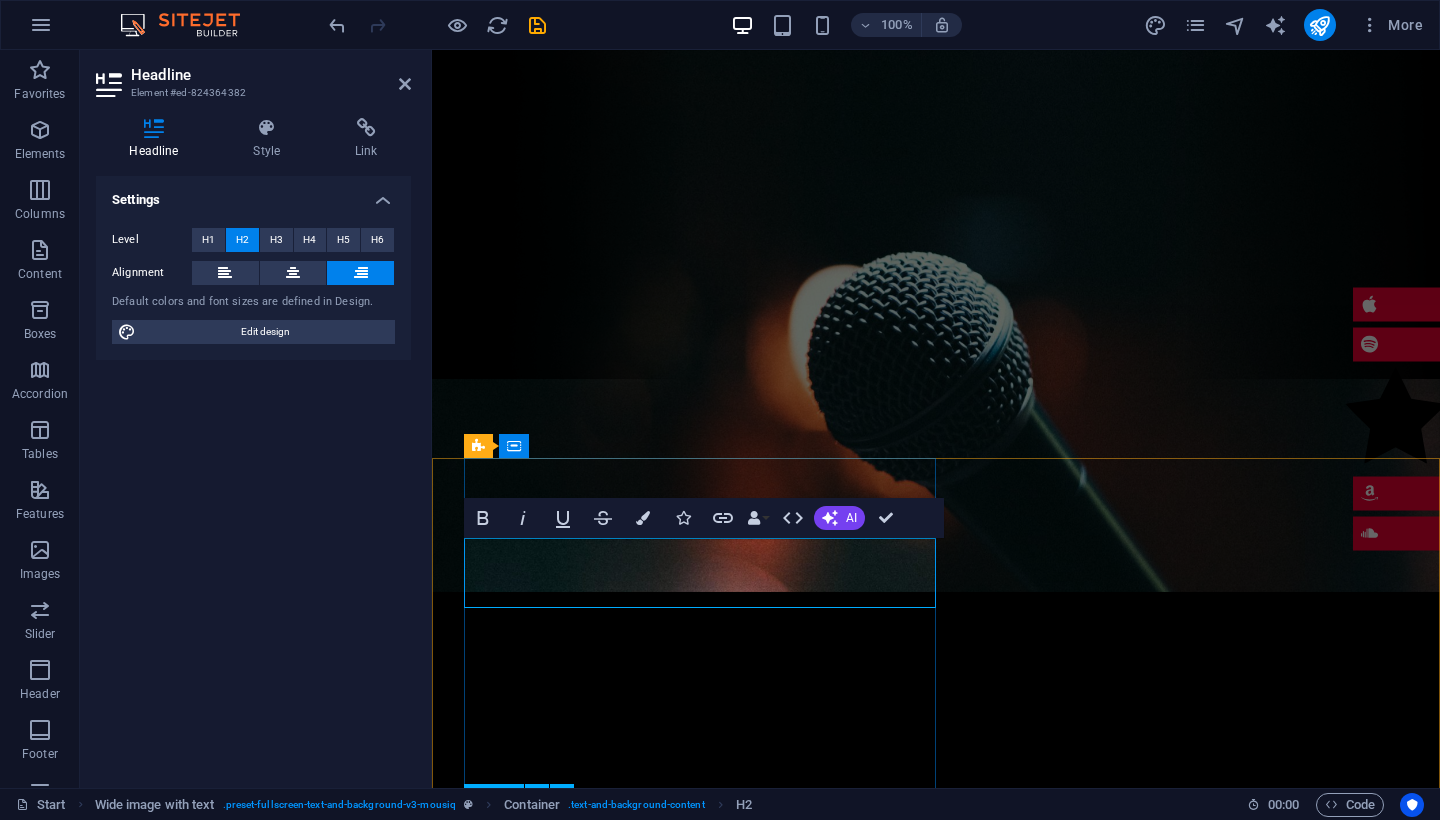 scroll, scrollTop: 406, scrollLeft: 0, axis: vertical 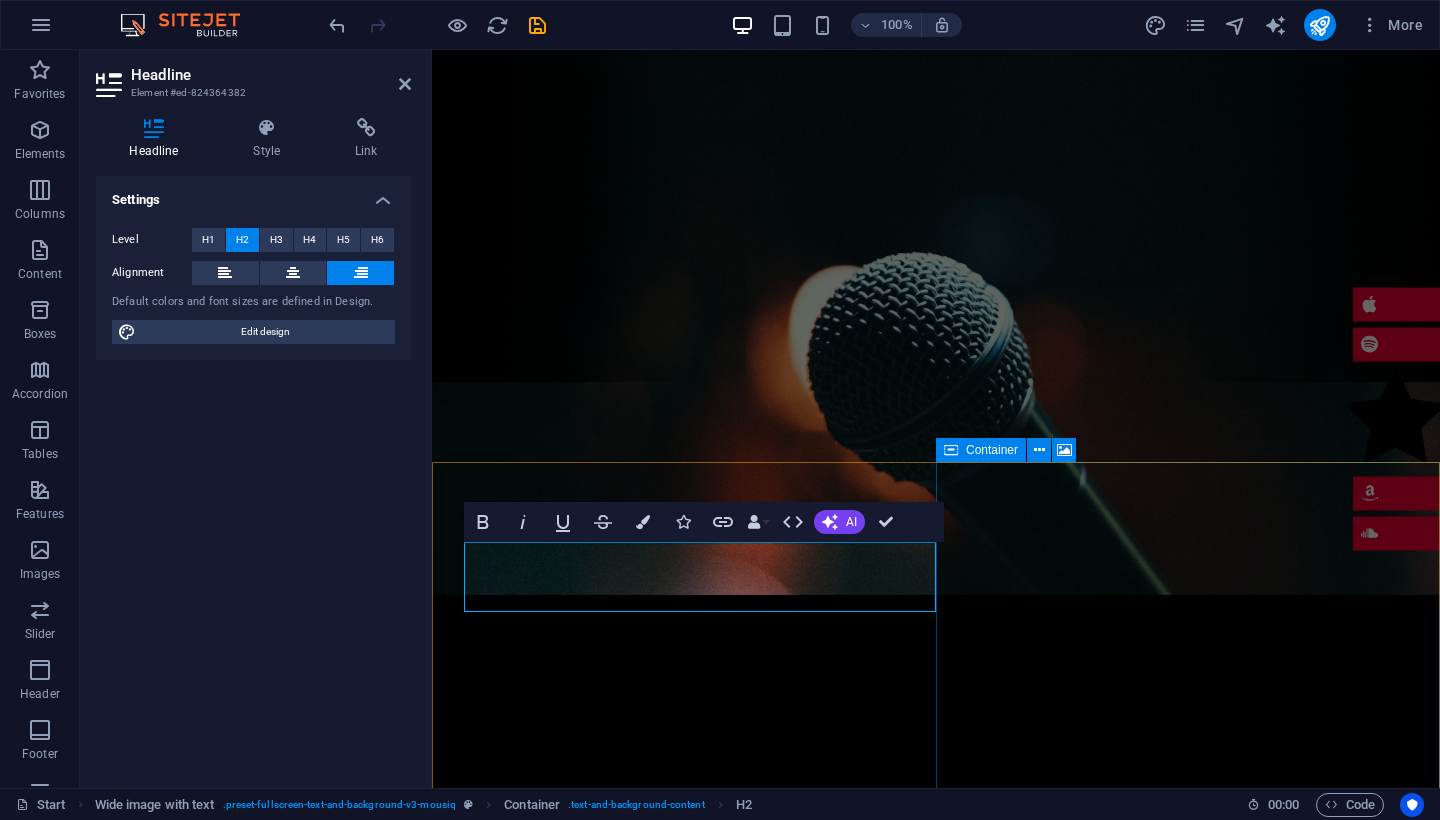 click on "Drop content here or  Add elements  Paste clipboard" at bounding box center (936, 2857) 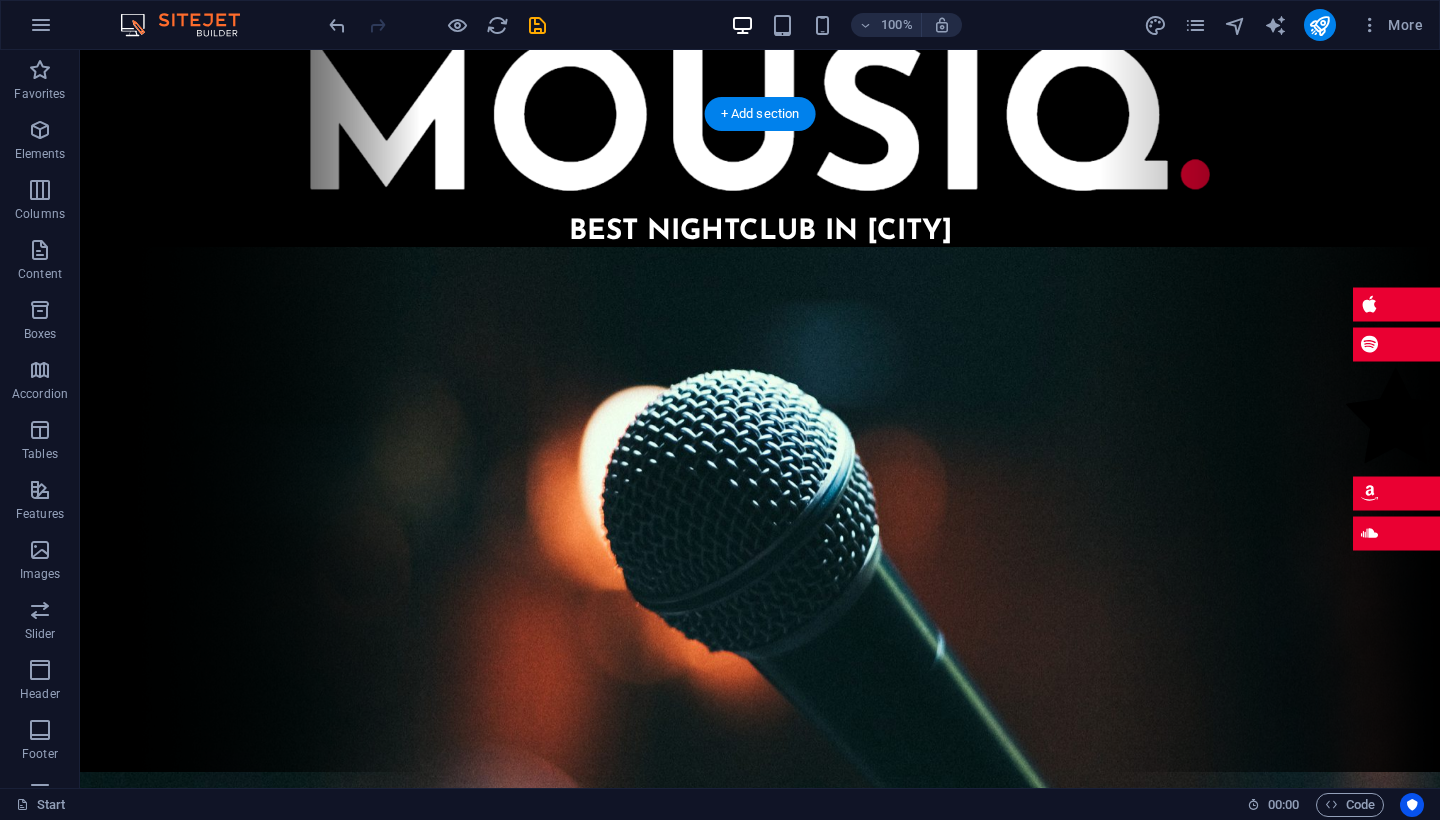 scroll, scrollTop: 0, scrollLeft: 0, axis: both 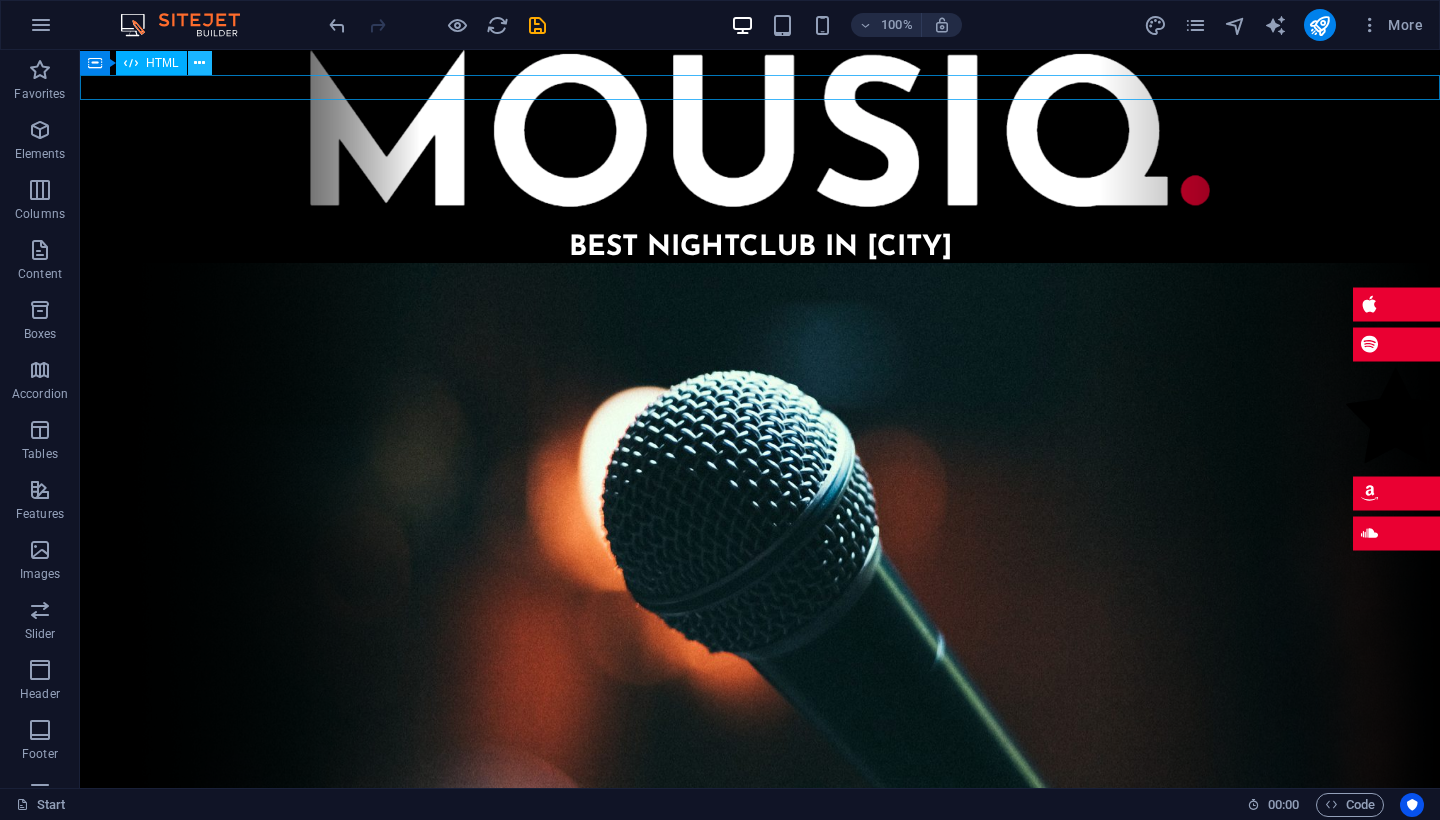 click at bounding box center [199, 63] 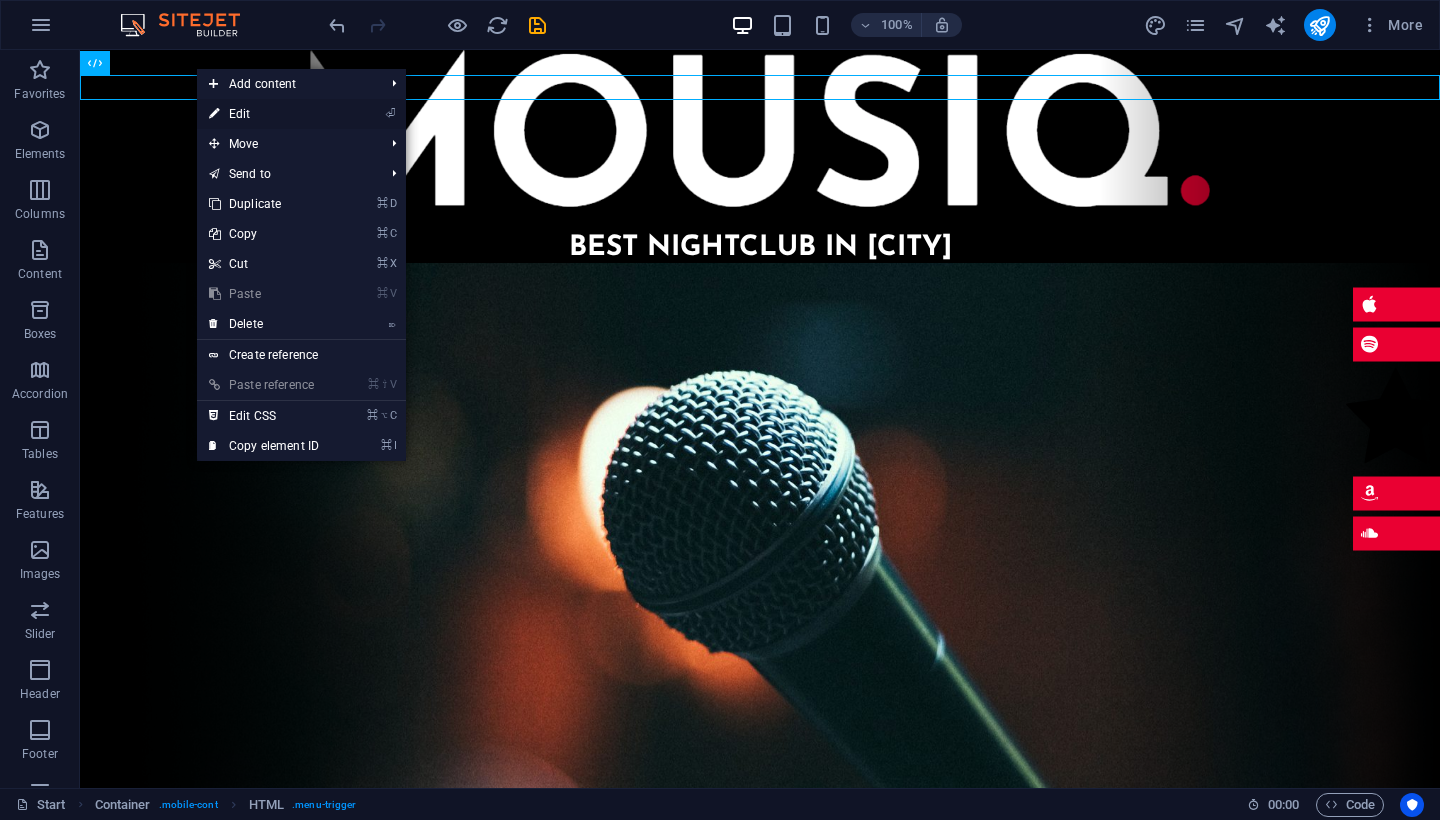 click on "⏎  Edit" at bounding box center (264, 114) 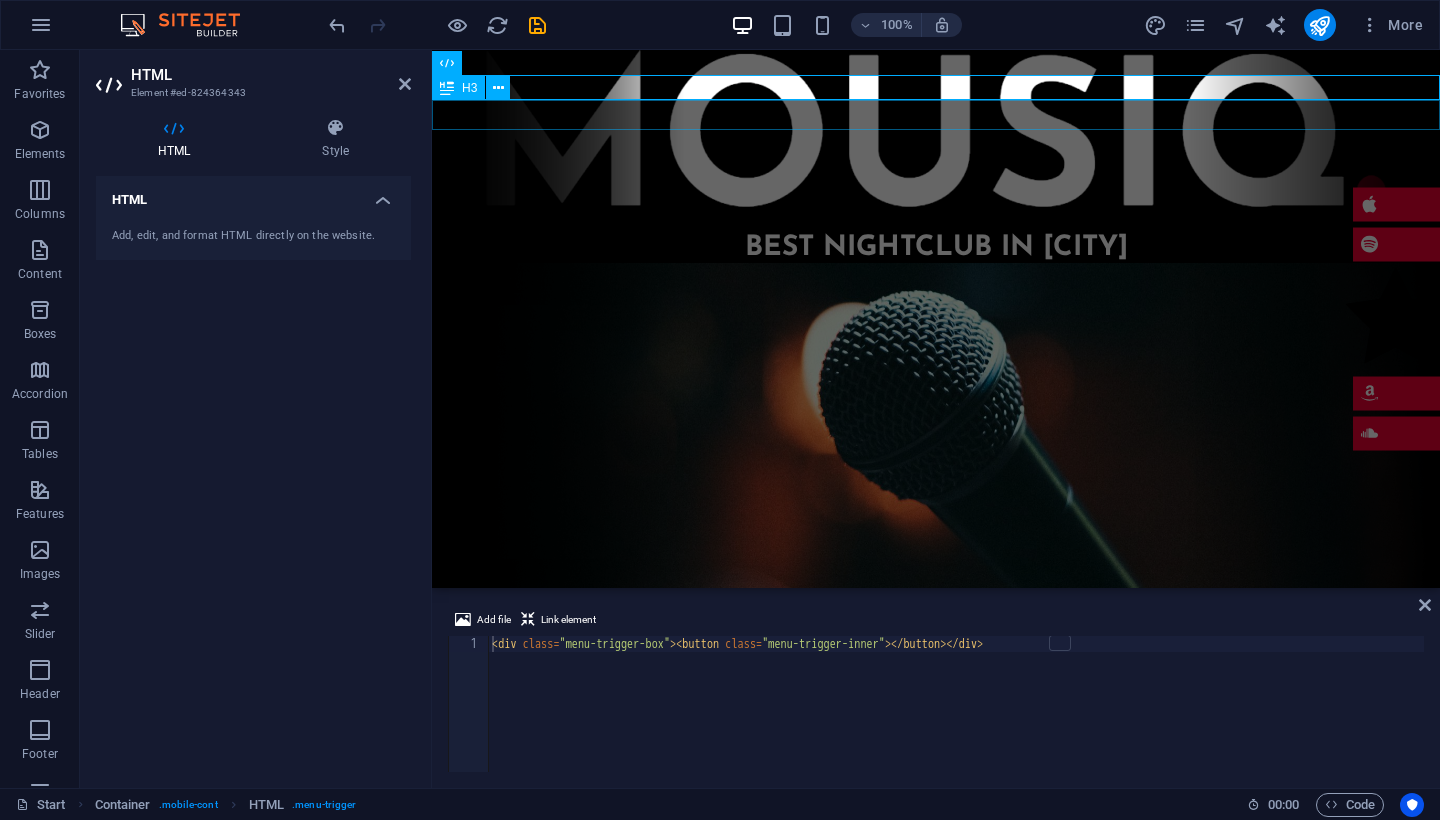 click on "Best Nightclub in [CITY]" at bounding box center (936, 248) 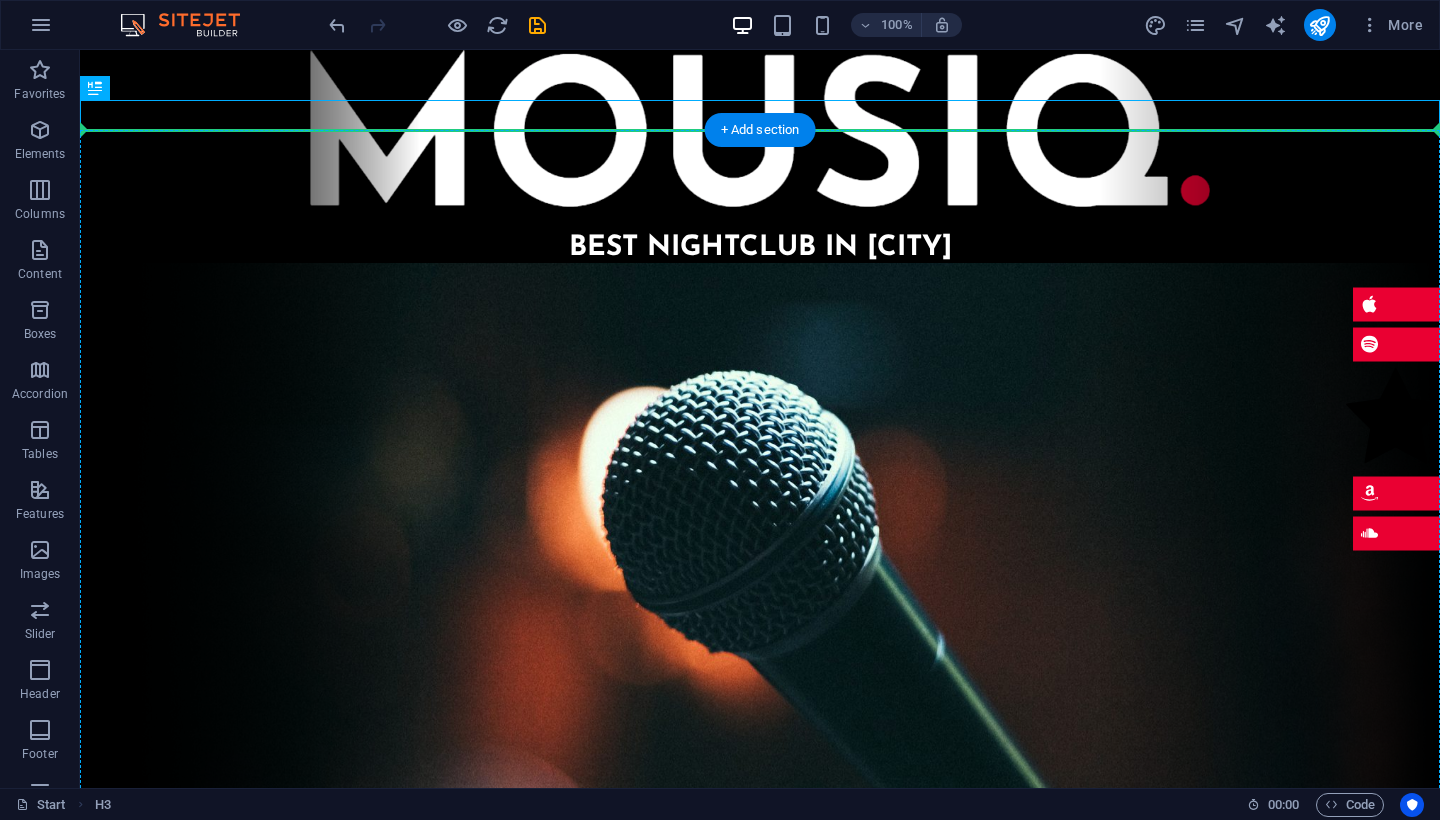 drag, startPoint x: 771, startPoint y: 113, endPoint x: 773, endPoint y: 257, distance: 144.01389 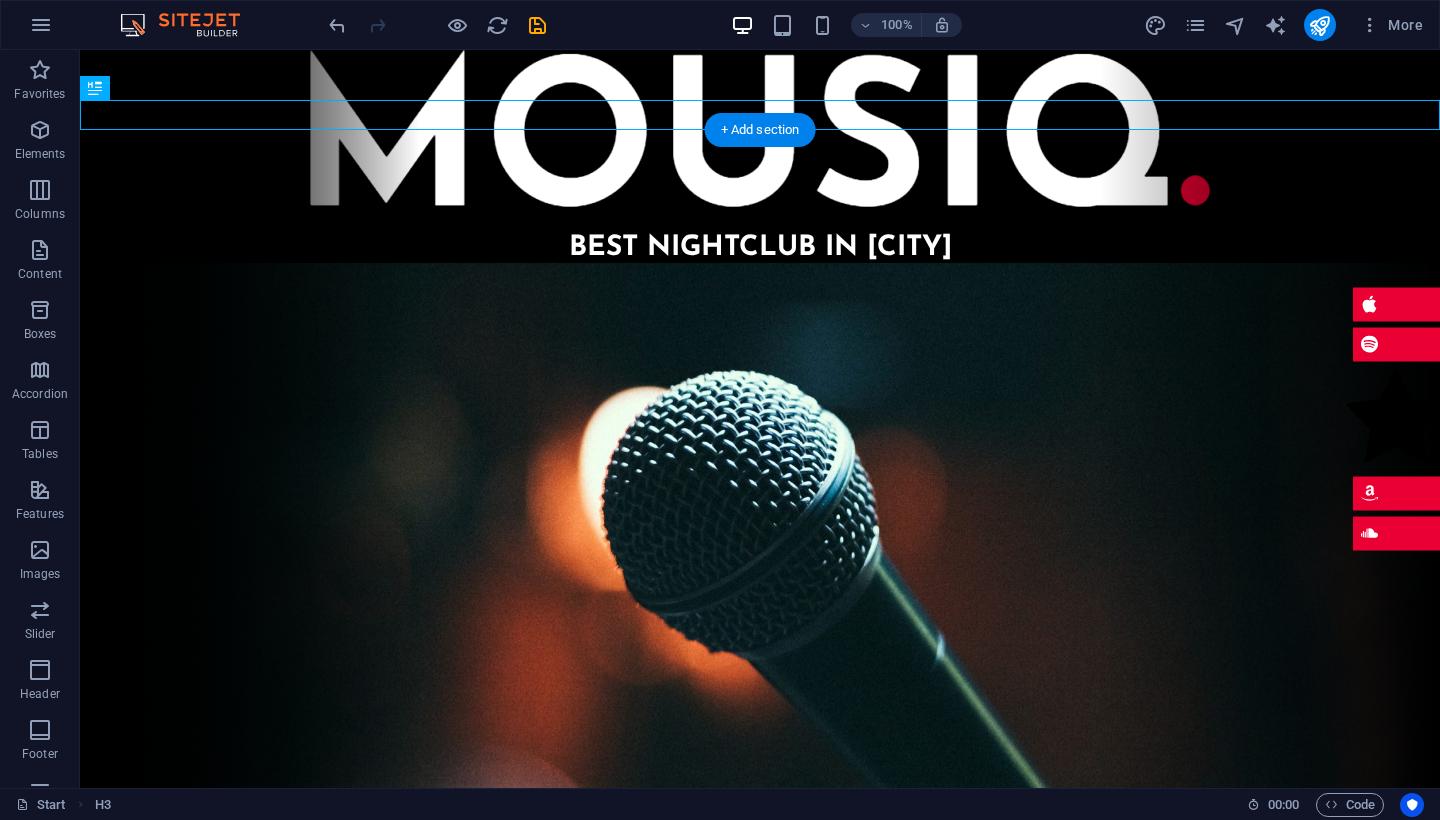 click at bounding box center (760, 1324) 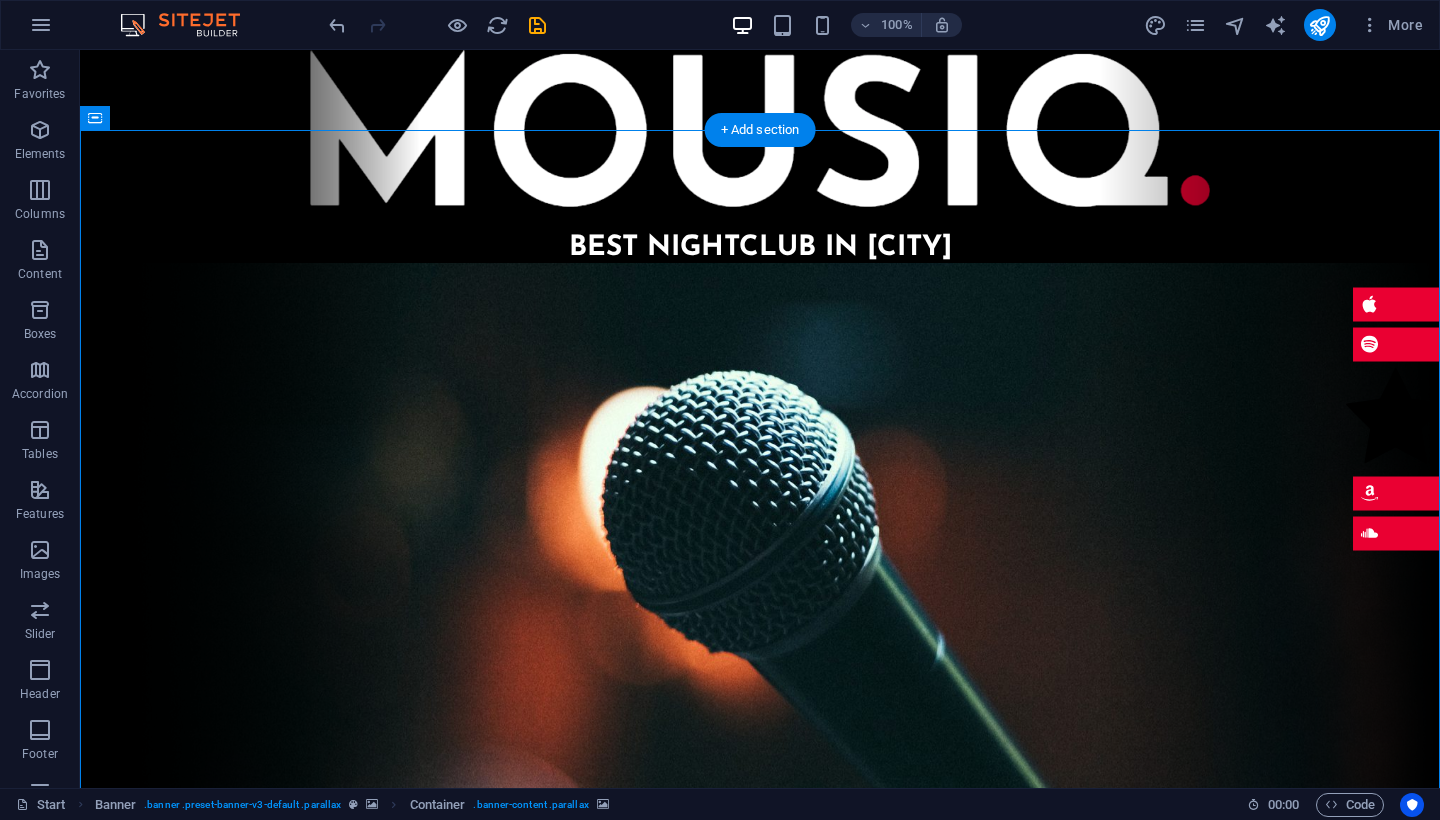 scroll, scrollTop: 0, scrollLeft: 0, axis: both 